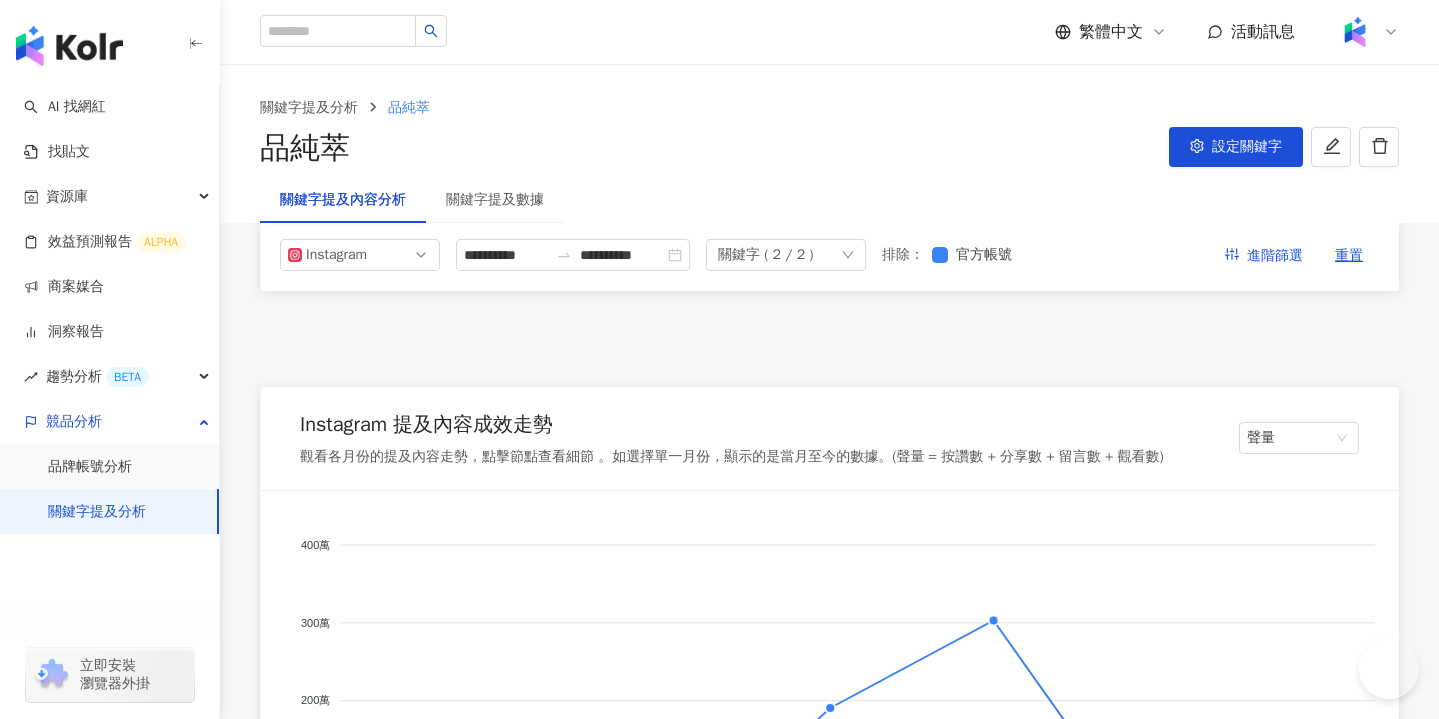 scroll, scrollTop: 3122, scrollLeft: 0, axis: vertical 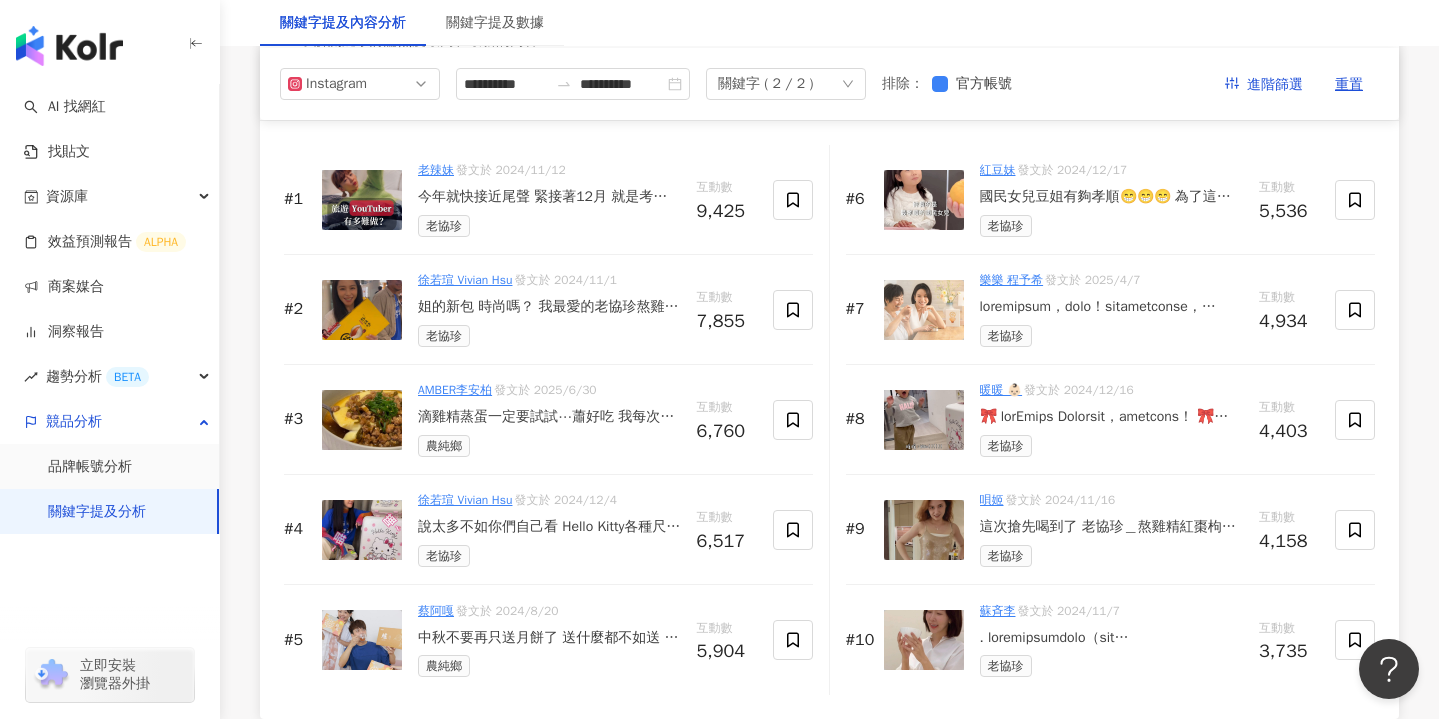 click at bounding box center [362, 200] 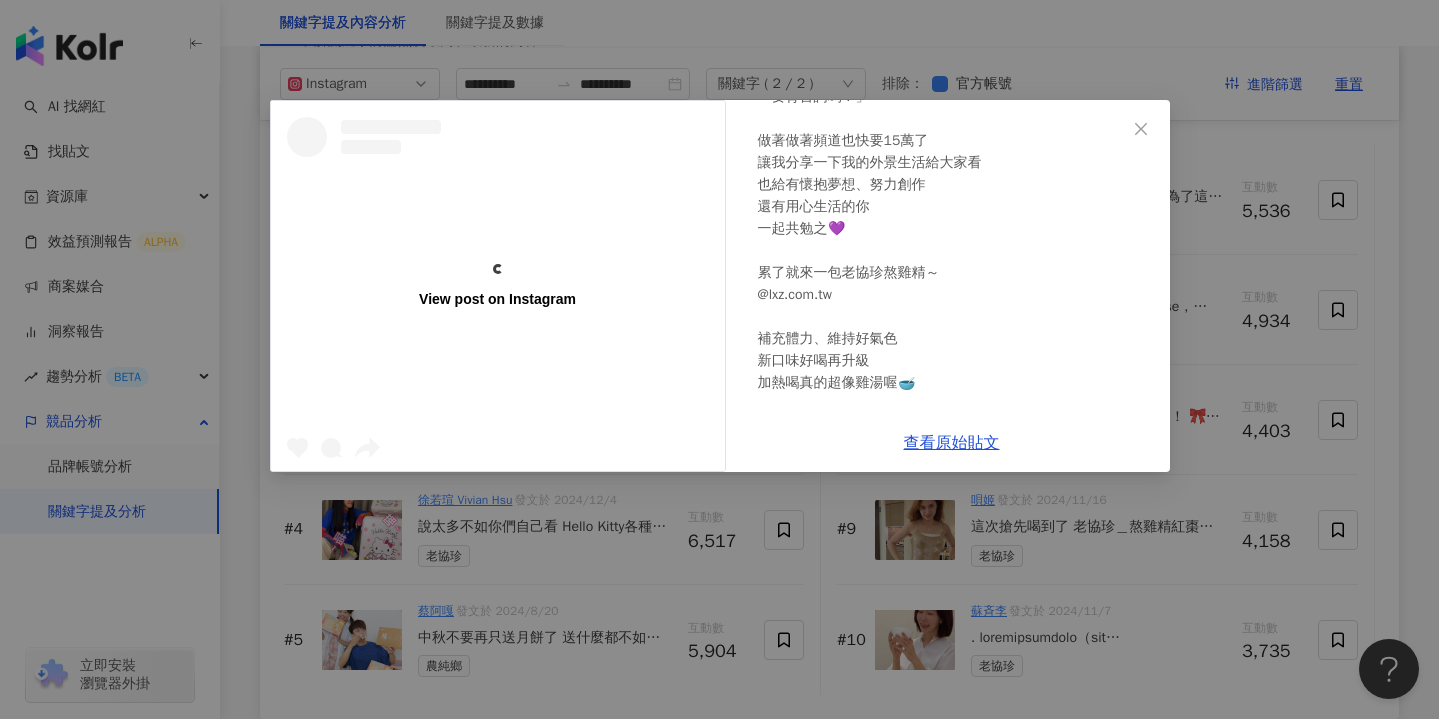 scroll, scrollTop: 37, scrollLeft: 0, axis: vertical 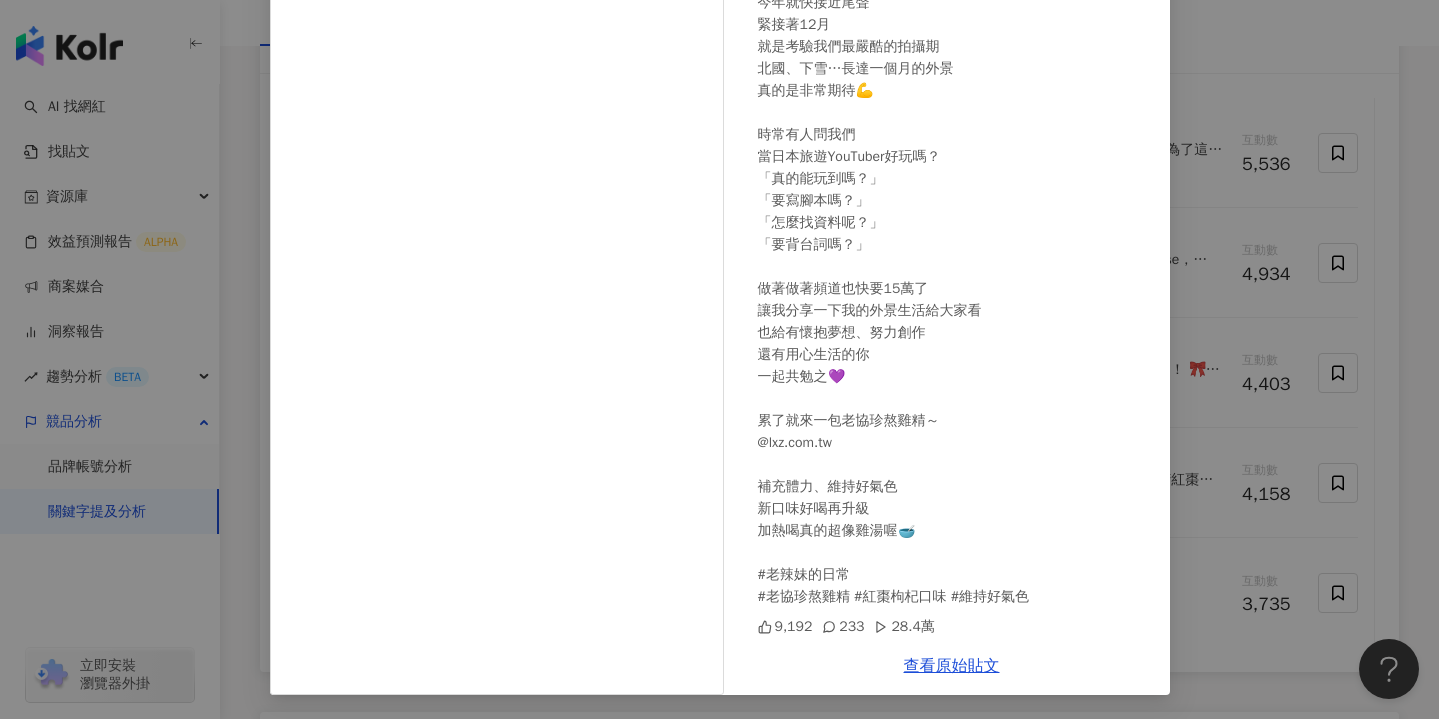 click on "老辣妹 2024/11/12 今年就快接近尾聲
緊接著12月
就是考驗我們最嚴酷的拍攝期
北國、下雪…長達一個月的外景
真的是非常期待💪
時常有人問我們
當日本旅遊YouTuber好玩嗎？
「真的能玩到嗎？」
「要寫腳本嗎？」
「怎麼找資料呢？」
「要背台詞嗎？」
做著做著頻道也快要15萬了
讓我分享一下我的外景生活給大家看
也給有懷抱夢想、努力創作
還有用心生活的你
一起共勉之💜
累了就來一包老協珍熬雞精～
@lxz.com.tw
補充體力、維持好氣色
新口味好喝再升級
加熱喝真的超像雞湯喔🥣
#老辣妹的日常
#老協珍熬雞精 #紅棗枸杞口味 #維持好氣色 9,192 233 28.4萬 查看原始貼文" at bounding box center [719, 359] 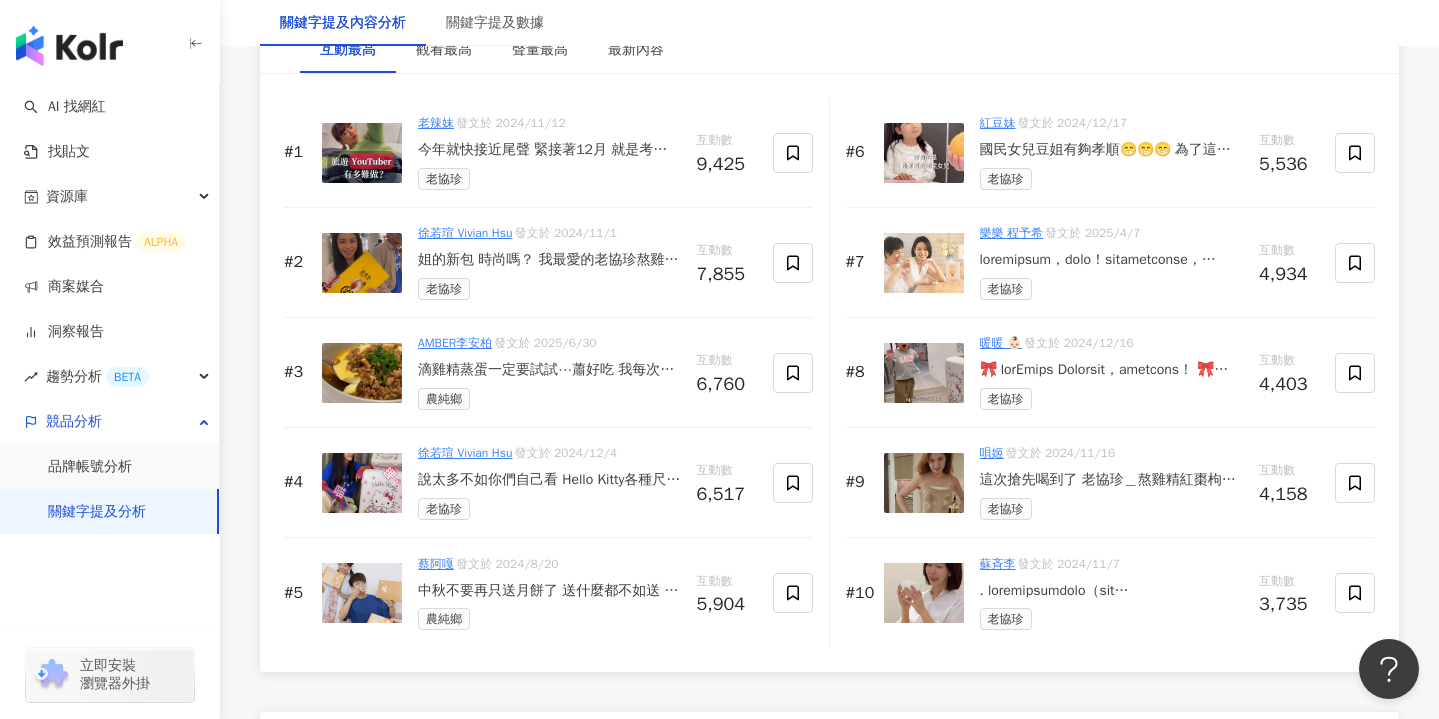 click on "老辣妹" at bounding box center [436, 123] 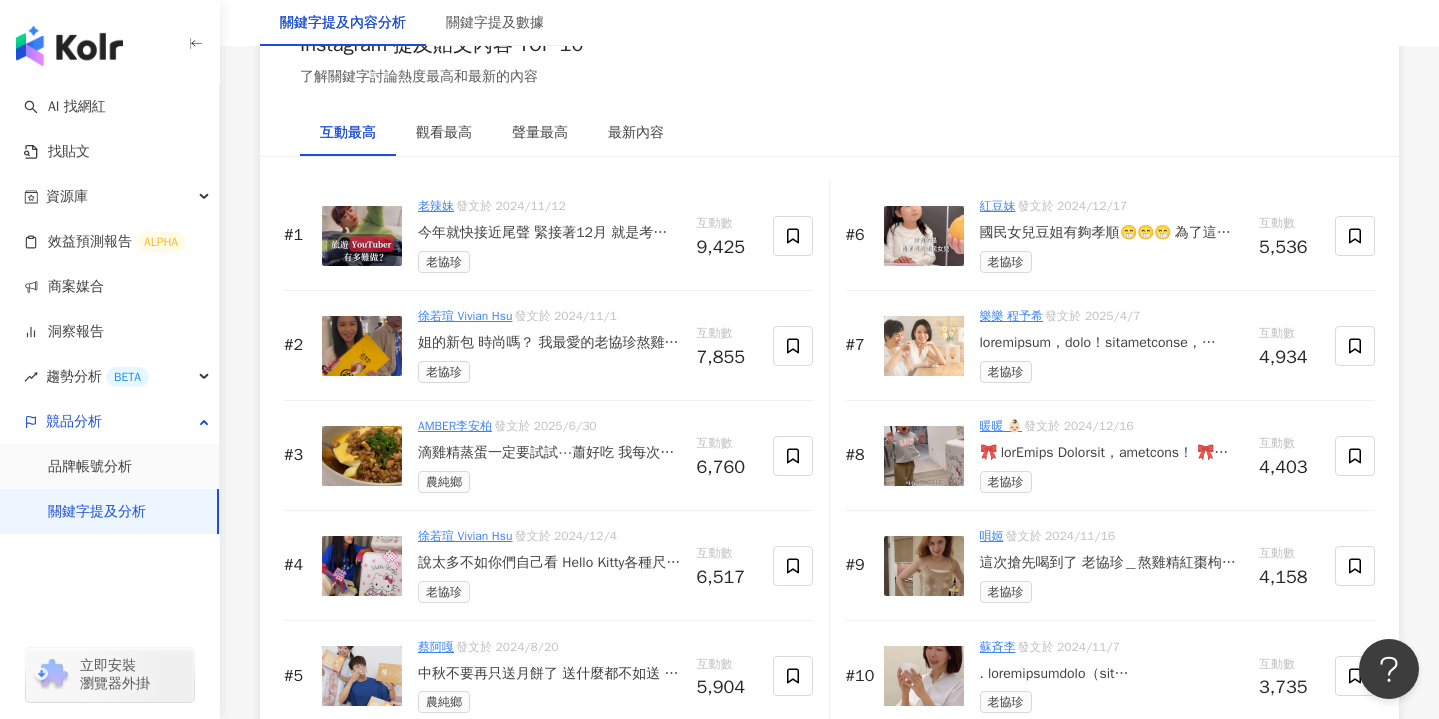 scroll, scrollTop: 3081, scrollLeft: 0, axis: vertical 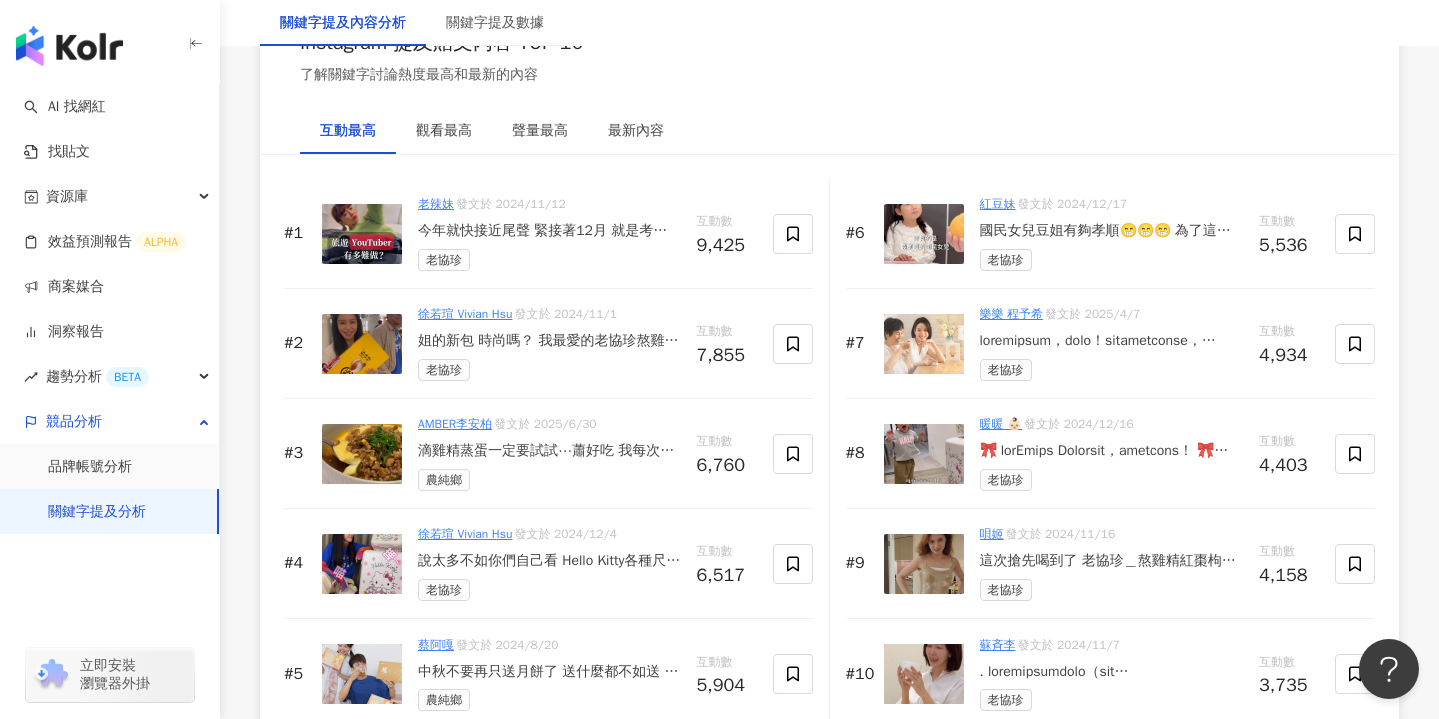 click on "姐的新包 時尚嗎？
我最愛的老協珍熬雞精推出新口味囉 ！
加入了對我們女生補氣色很好的「紅棗和枸杞」給我們溫暖又甘甜的好滋味，「好氣色就是這樣來的」～也分享給大家
忙工作、電影宣傳、顧小孩
像個陀螺般輪轉不停，天天喝一包
補充體力、維持好氣色
就是要這樣愛自己！
#老協珍
#熬雞精
#紅棗枸杞配方新上市
@lxz.com.tw
@doubles.match
#監製唐在揚
#導演洪伯豪" at bounding box center (549, 341) 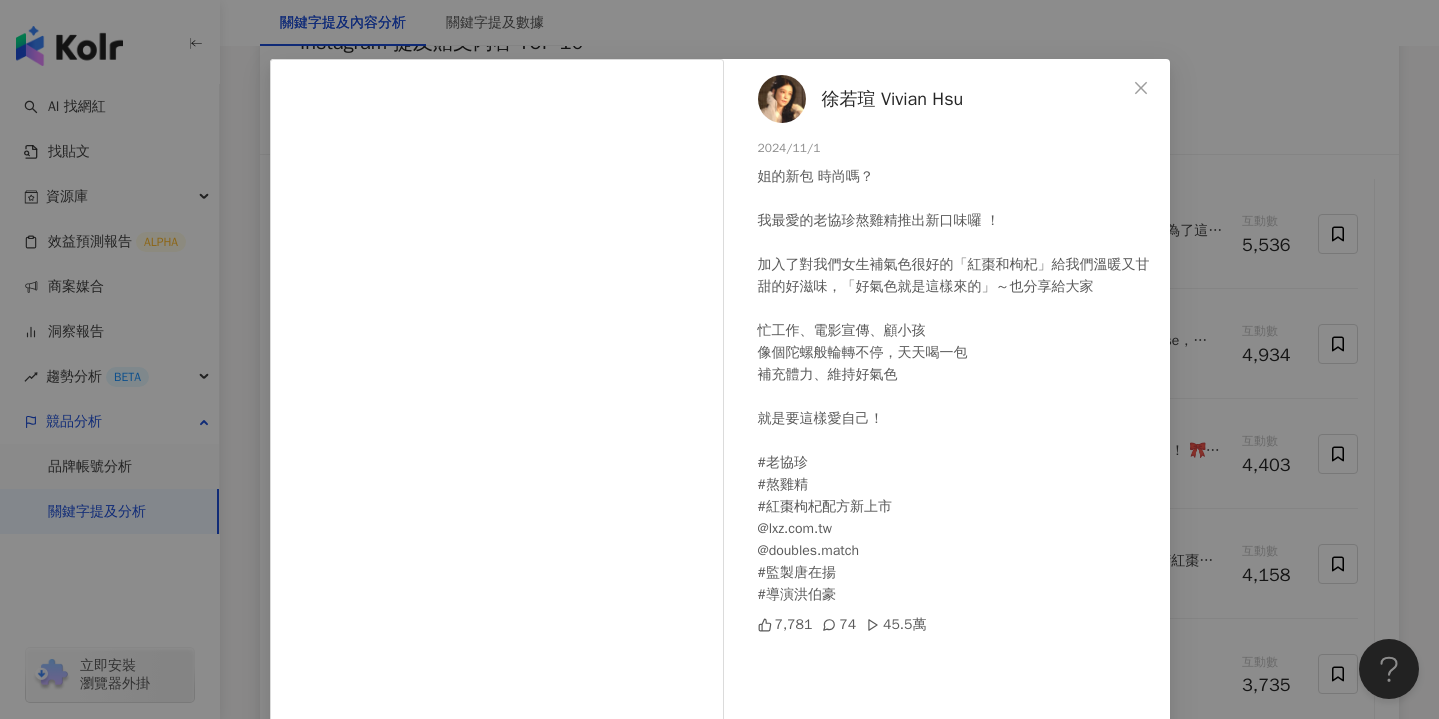 scroll, scrollTop: 44, scrollLeft: 0, axis: vertical 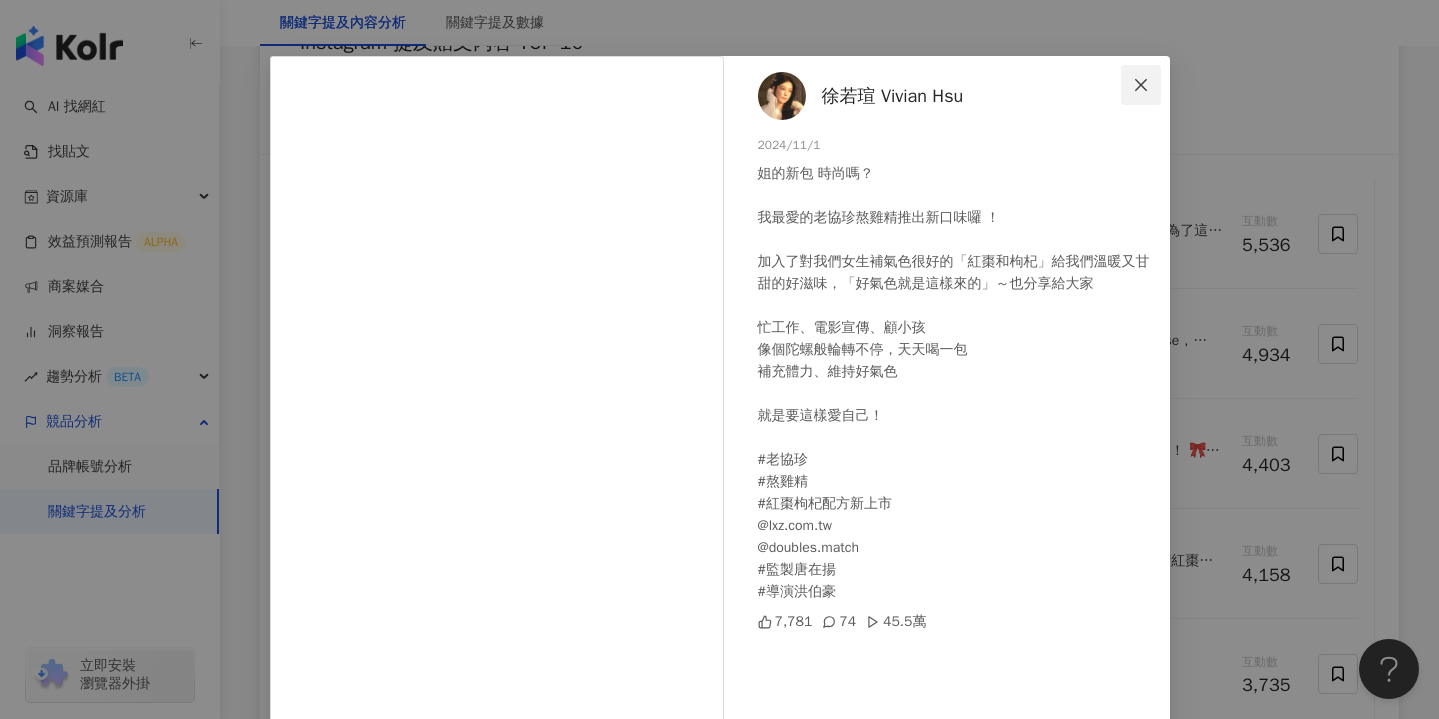click 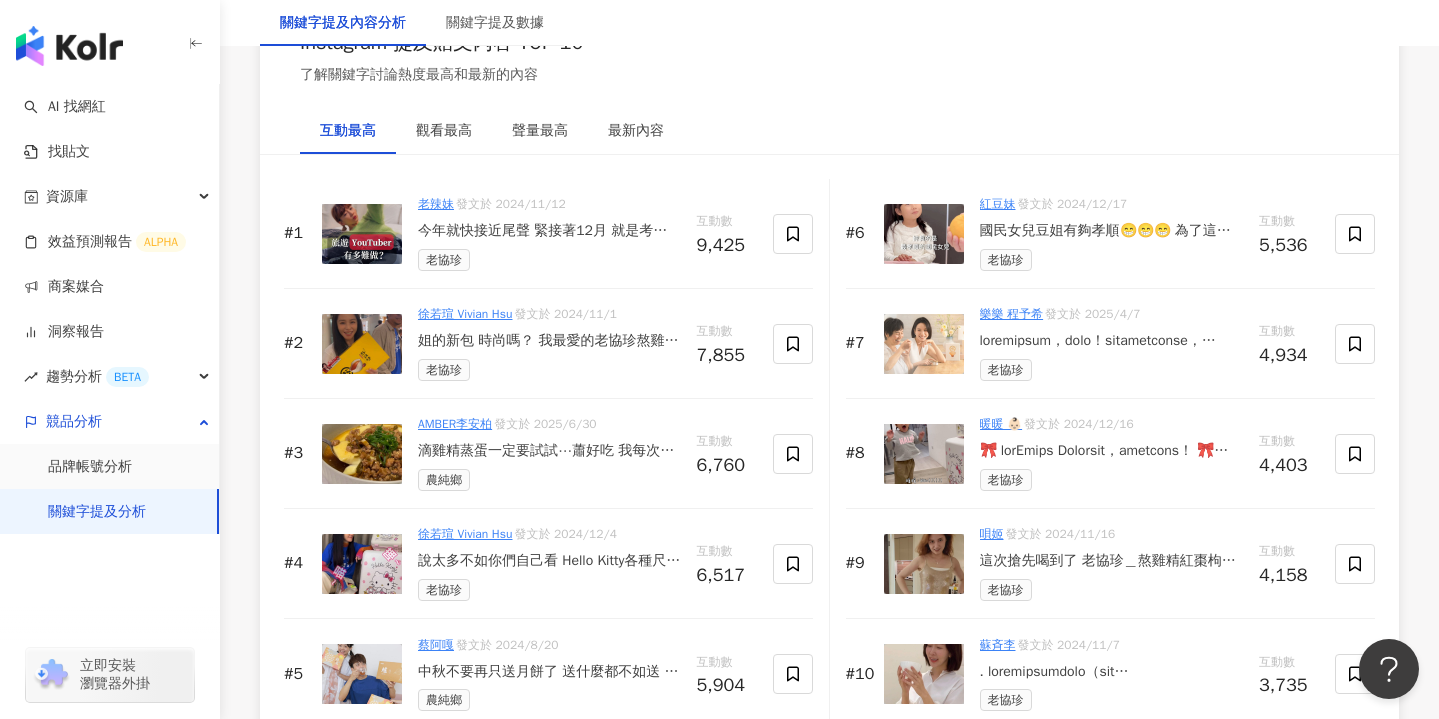 click on "滴雞精蒸蛋一定要試試⋯蕭好吃
我每次都可以吃兩碗當一餐
農純鄉的滴雞精屬於
真的有雞湯感比較濃郁
但也不會有腥味
單喝入菜都可以😌
他們家主打
✅100%純滴雞精，無添加
不加鹽、不加防腐劑、不加人工調味料
適合孕婦、產婦、小孩、術後、長輩等各年齡層安心飲用
✅使用無施打生長激素的黑羽土雞，品質穩定
✅雞隻熟齡、油脂適中，口感溫潤不燥
✅提煉過程採用初淬精華、鈉含量市售最低
✅有效保留胺基酸、蛋白質，同時去除雞腥與多餘油脂
➡️留言+1 傳送團購連結給你
🔗連結主頁也找得到
不得不說滴雞精
就像HP紅藥水
在你體弱 疲憊不堪 快不行的時候
來上一碗真的瞬間補血！
#安柏家裡燉" at bounding box center (549, 451) 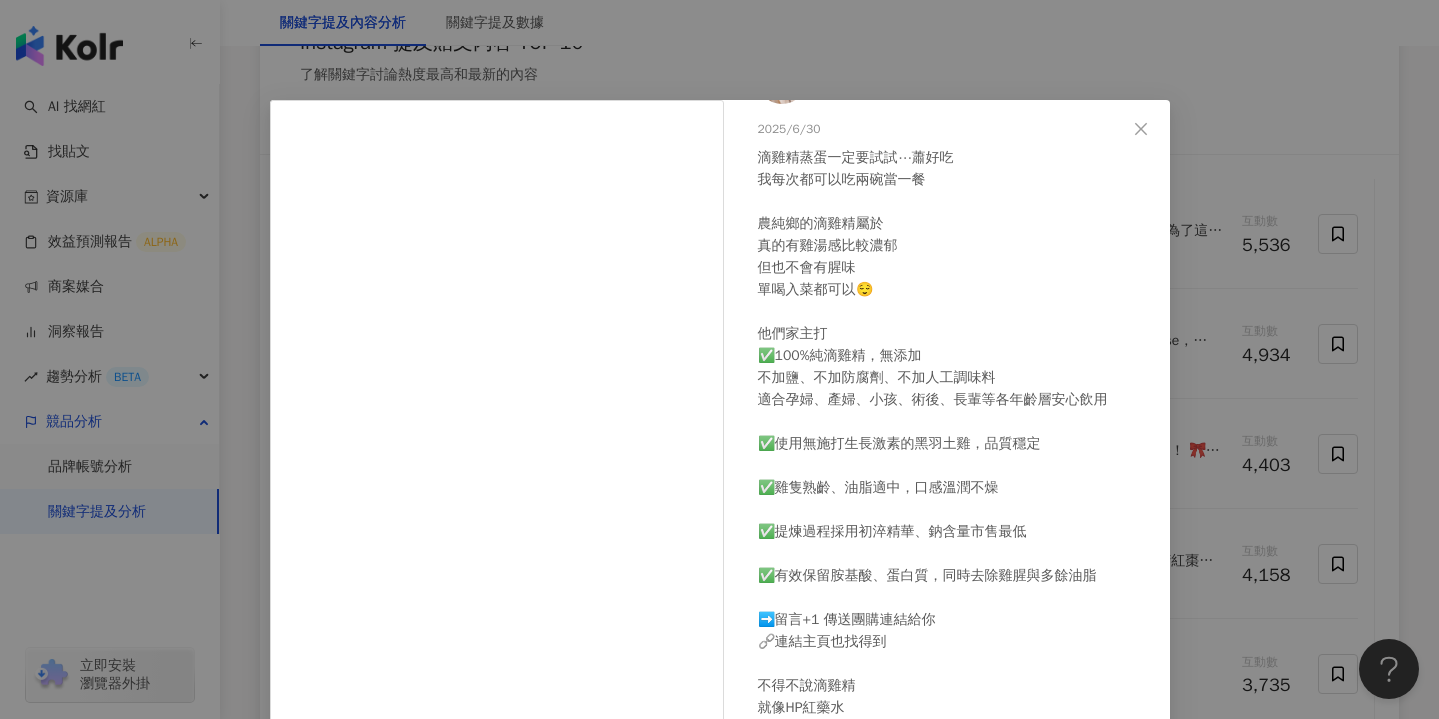 scroll, scrollTop: 81, scrollLeft: 0, axis: vertical 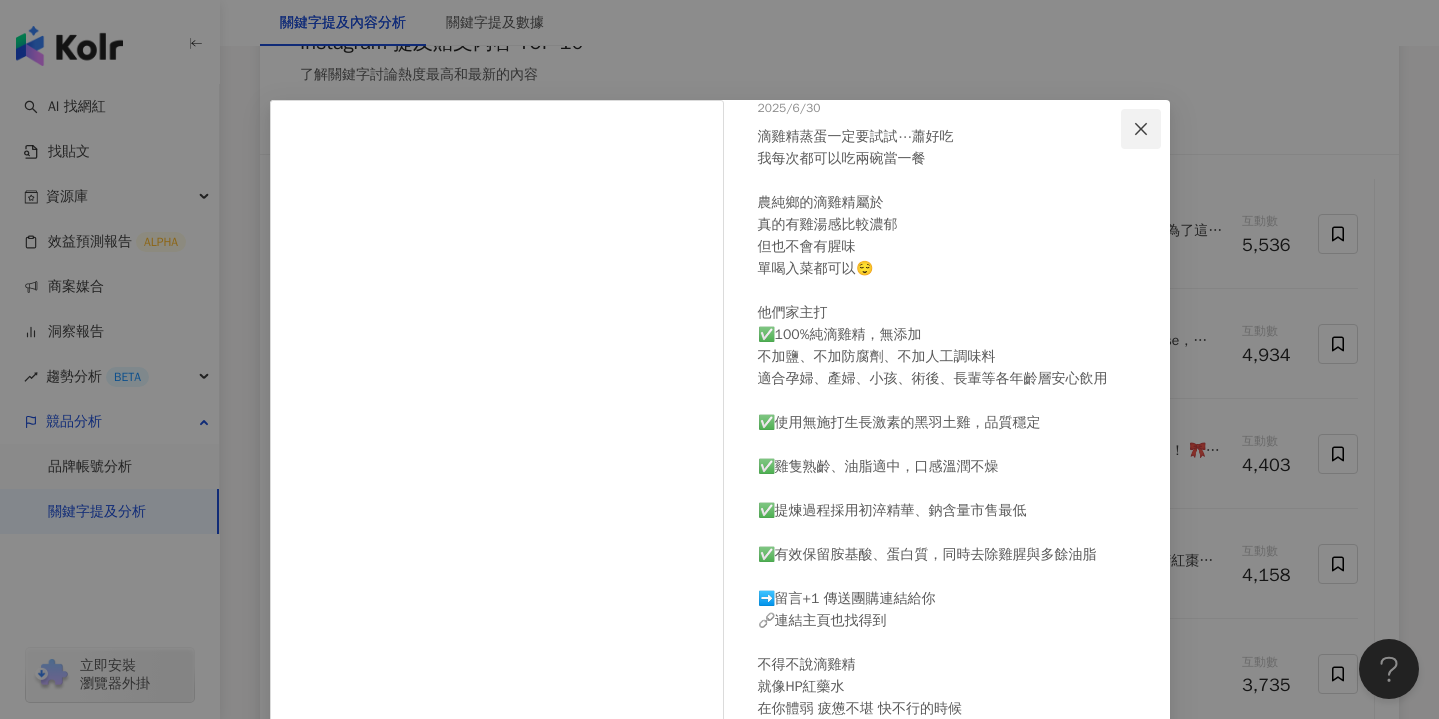 click 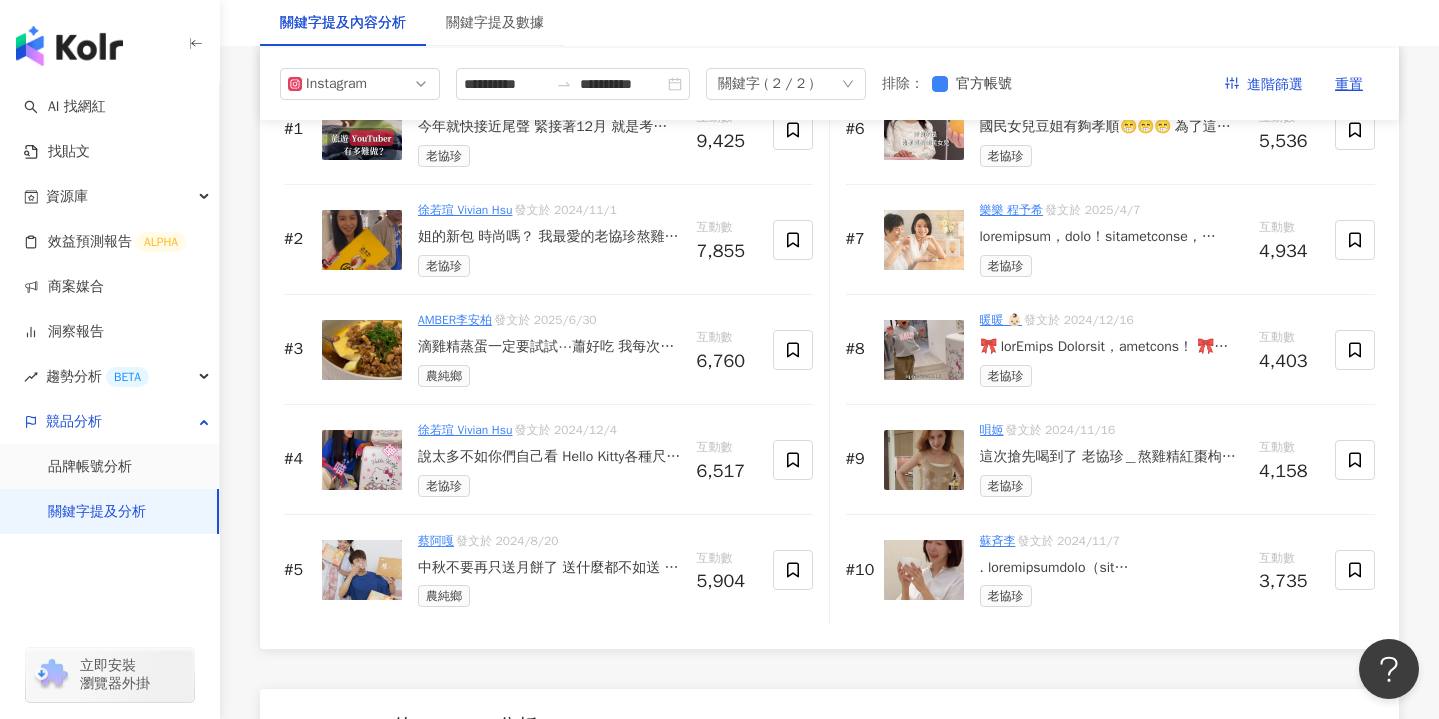 scroll, scrollTop: 3108, scrollLeft: 0, axis: vertical 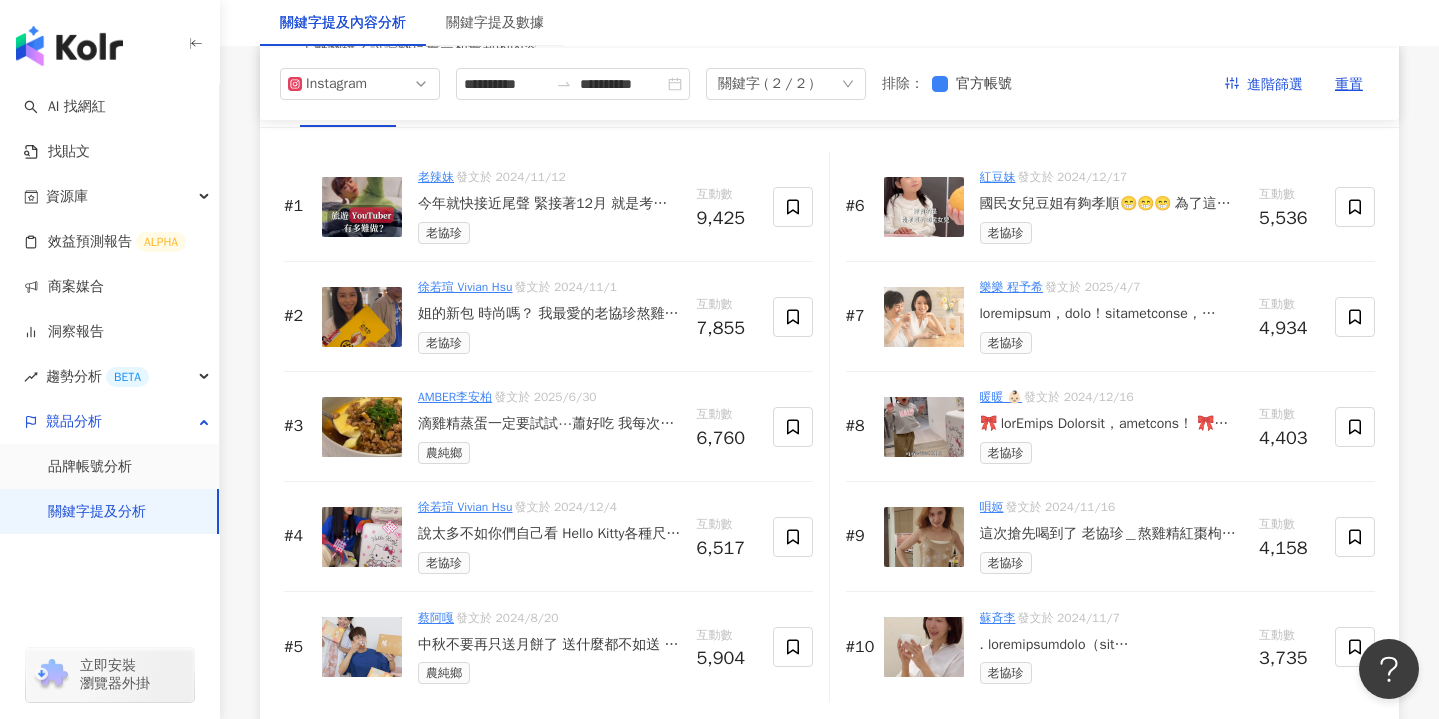 click on "國民女兒豆姐有夠孝順😁😁😁
為了這個夢幻又厲害的Hello Kitty月牙白行李箱，積極買老協珍人蔘精禮盒有孝阿爸😂
這是  @lxz.com.tw 老協珍首次推出的Hello Kitty聯名旅行箱全系列，不只可愛到讓人融化，還擁有28吋的超大容量，非常好收納😍
Hello Kitty聯名旅行箱全系列共有四款，只要購入老協珍人蔘精或熬雞精指定組合就能得到，老協珍人蔘精嚴選西洋蔘、白蔘，使用整支人蔘熬煮，溫和不強補。熬雞精則含有豐富蛋白質，有助於高效抗疲勞，長期飲用無負擔👍
這波限量贈品真的太難得了啊！肯定要ㄧ次收藏起來！絕對是過年送禮最佳首選啦🤍
現在就到各大通路搶購🔥
#老協珍 #送禮首選 #HelloKitty行李箱系列" at bounding box center [1112, 204] 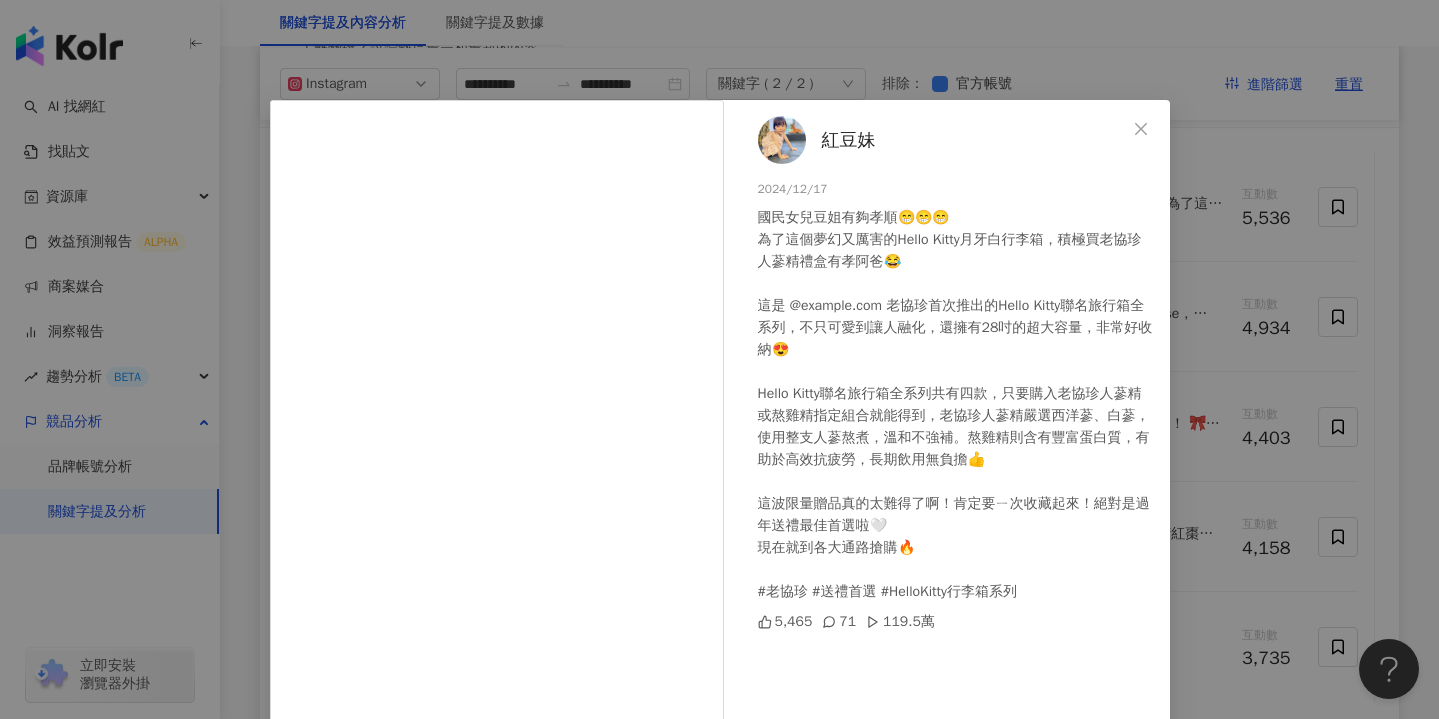 click on "紅豆妹 2024/12/17 國民女兒豆姐有夠孝順😁😁😁
為了這個夢幻又厲害的Hello Kitty月牙白行李箱，積極買老協珍人蔘精禮盒有孝阿爸😂
這是  @lxz.com.tw 老協珍首次推出的Hello Kitty聯名旅行箱全系列，不只可愛到讓人融化，還擁有28吋的超大容量，非常好收納😍
Hello Kitty聯名旅行箱全系列共有四款，只要購入老協珍人蔘精或熬雞精指定組合就能得到，老協珍人蔘精嚴選西洋蔘、白蔘，使用整支人蔘熬煮，溫和不強補。熬雞精則含有豐富蛋白質，有助於高效抗疲勞，長期飲用無負擔👍
這波限量贈品真的太難得了啊！肯定要ㄧ次收藏起來！絕對是過年送禮最佳首選啦🤍
現在就到各大通路搶購🔥
#老協珍 #送禮首選 #HelloKitty行李箱系列 5,465 71 119.5萬 查看原始貼文" at bounding box center [719, 359] 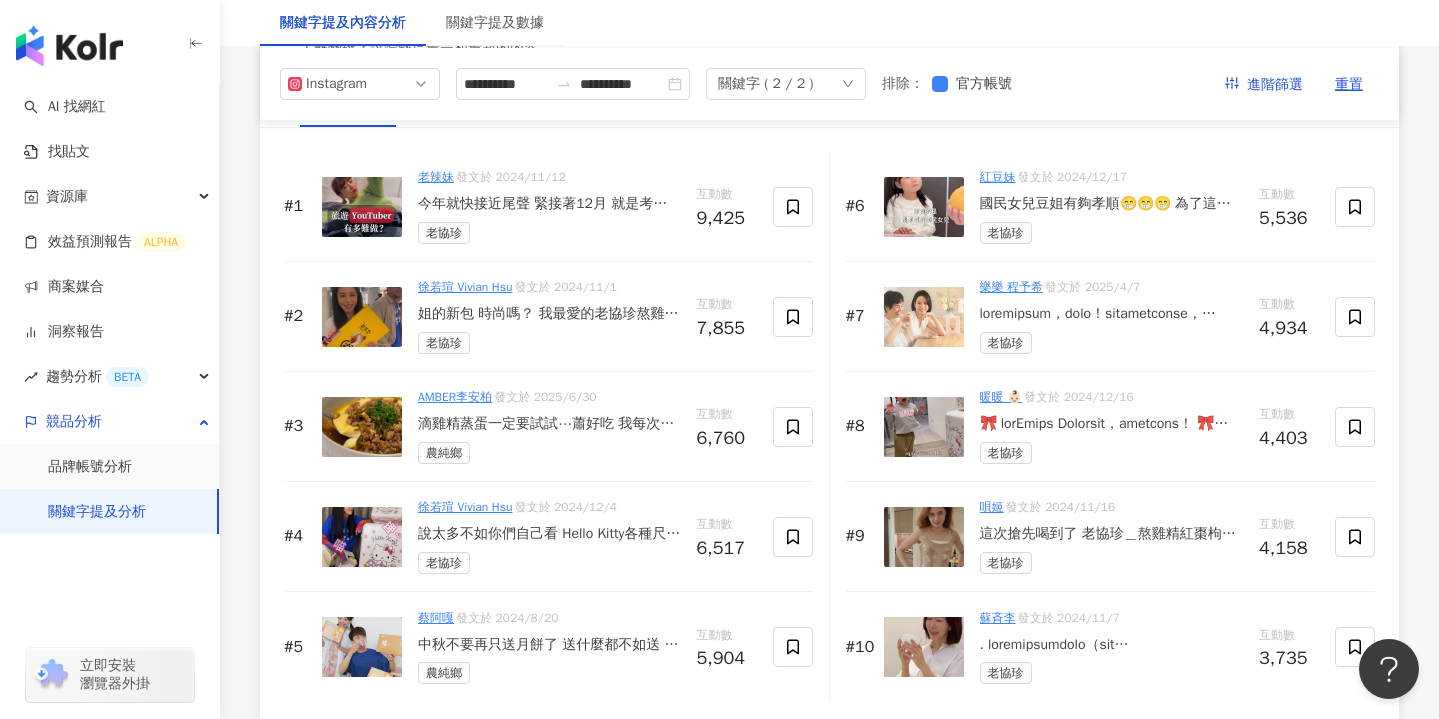 click at bounding box center (1112, 314) 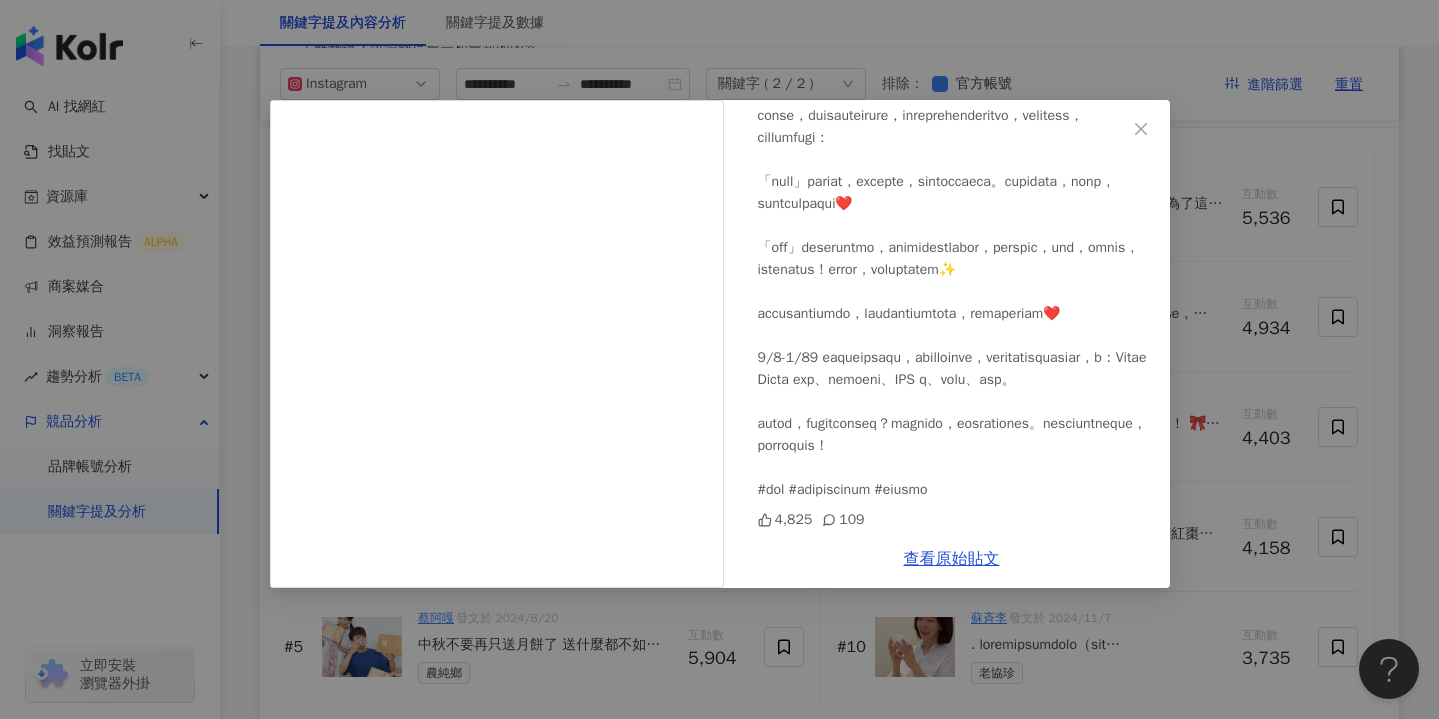 scroll, scrollTop: 432, scrollLeft: 0, axis: vertical 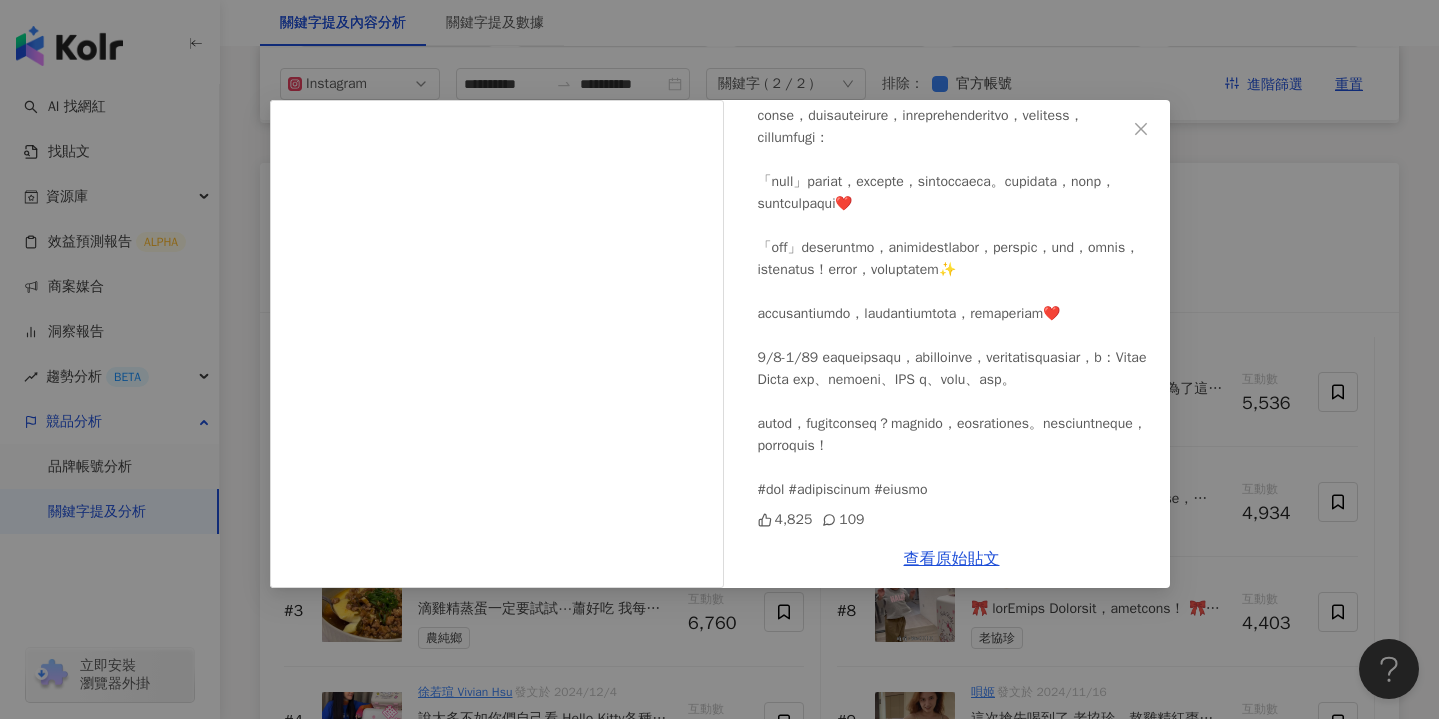 click on "樂樂 程予希 2025/4/7 4,825 109 查看原始貼文" at bounding box center [719, 359] 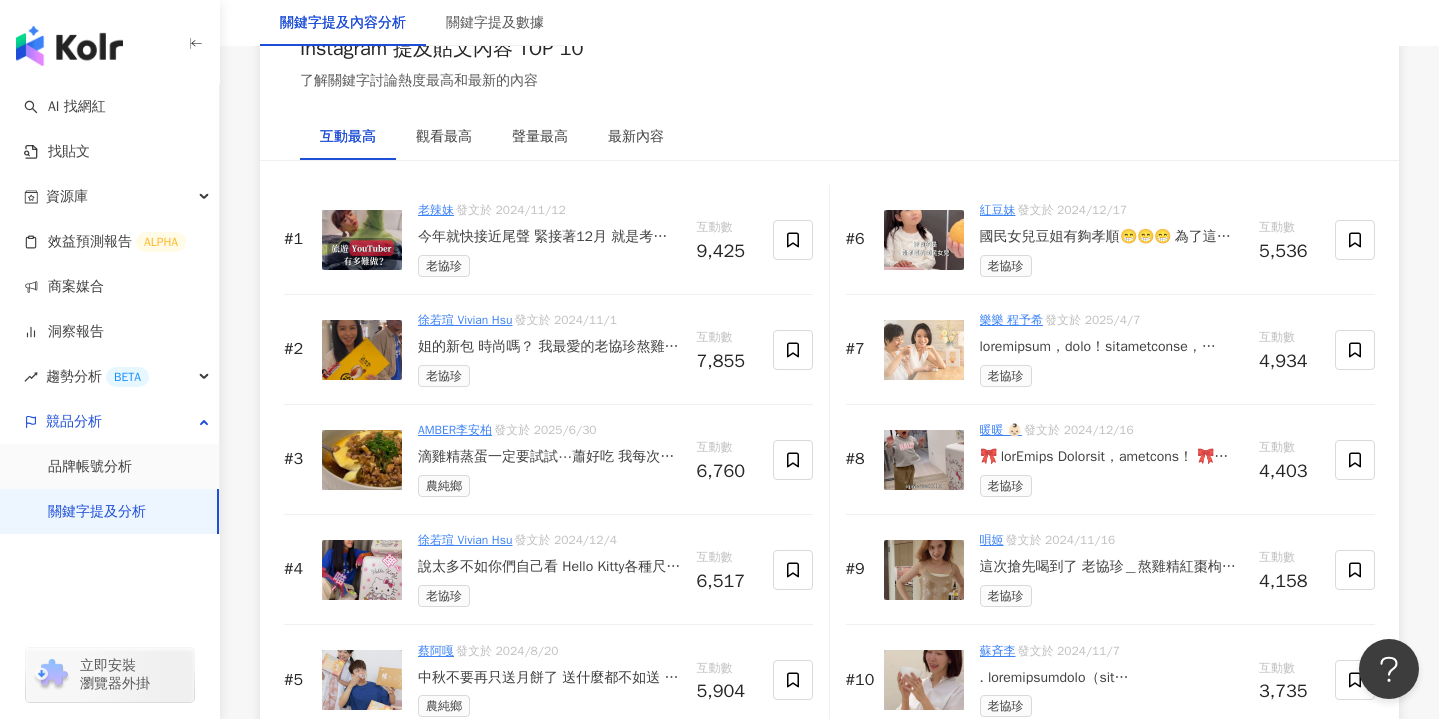 scroll, scrollTop: 3078, scrollLeft: 0, axis: vertical 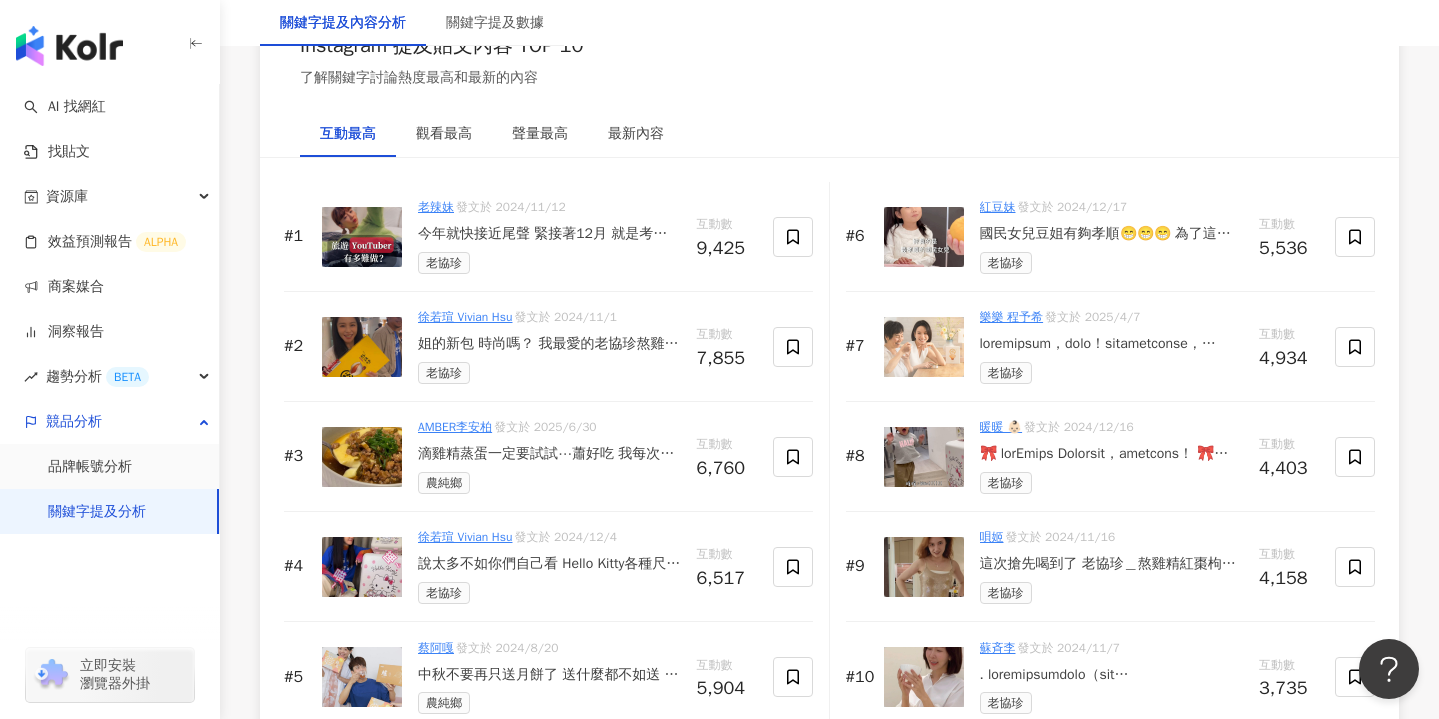 click on "這次搶先喝到了
老協珍＿熬雞精紅棗枸杞新口味！
誒真的米味大升級耶
（唄姬雪瑞一致認同）
喝起來很甘甜好好喝
每天喝一包營養氣色完美搞定！
另外如果也想要形象管理的
可以自己去淘寶搜喔！
其實蠻好玩又詳細的wwwww
@lxz.com.tw
#老協珍熬雞精 #紅棗枸杞口味 #維持好氣色" at bounding box center (1112, 564) 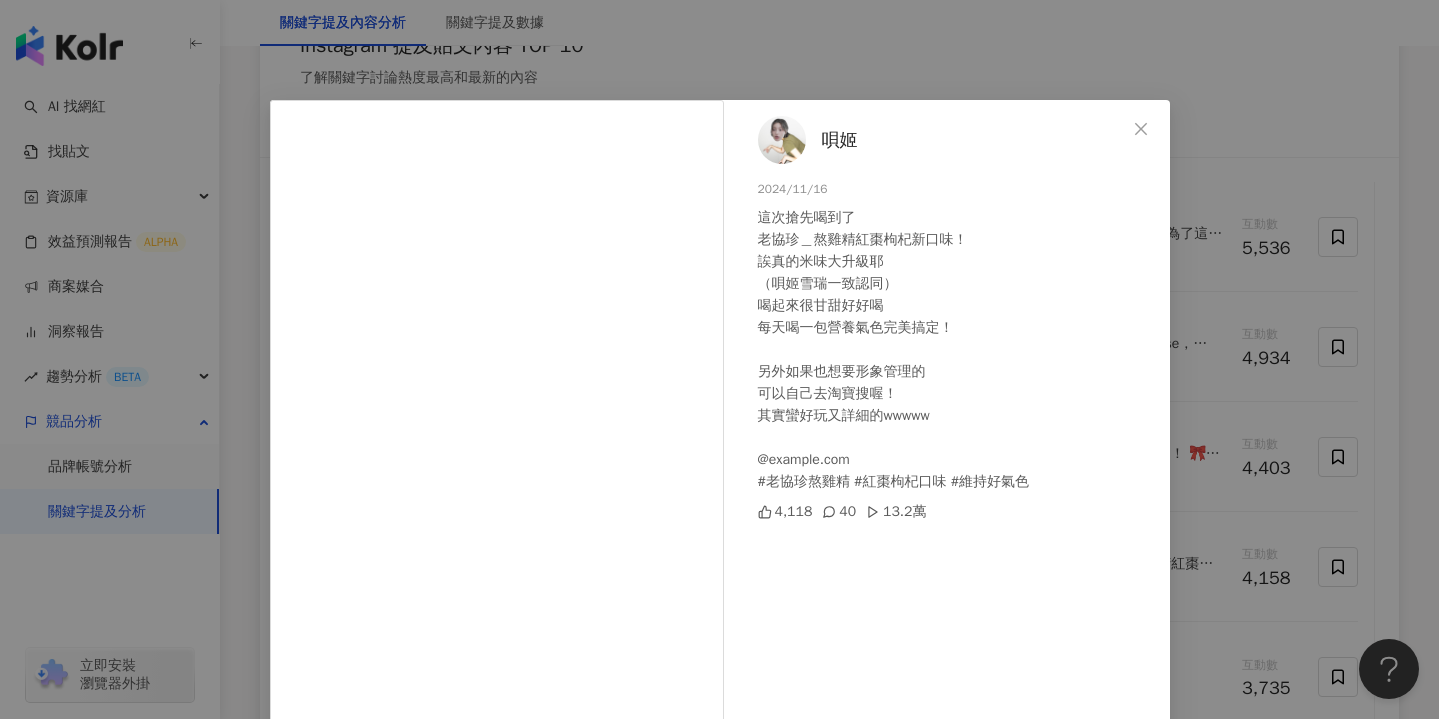 click on "唄姬 2024/11/16 這次搶先喝到了
老協珍＿熬雞精紅棗枸杞新口味！
誒真的米味大升級耶
（唄姬雪瑞一致認同）
喝起來很甘甜好好喝
每天喝一包營養氣色完美搞定！
另外如果也想要形象管理的
可以自己去淘寶搜喔！
其實蠻好玩又詳細的wwwww
@lxz.com.tw
#老協珍熬雞精 #紅棗枸杞口味 #維持好氣色 4,118 40 13.2萬 查看原始貼文" at bounding box center (719, 359) 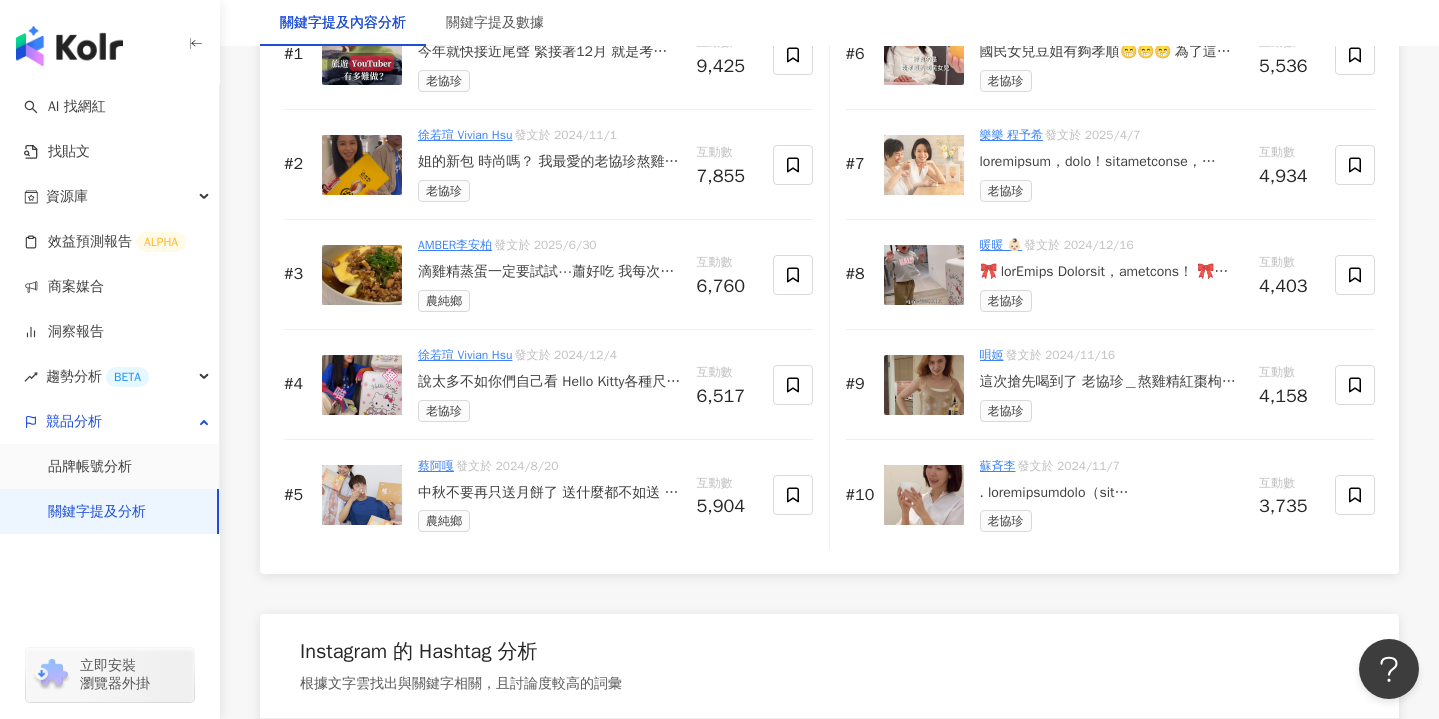scroll, scrollTop: 3262, scrollLeft: 0, axis: vertical 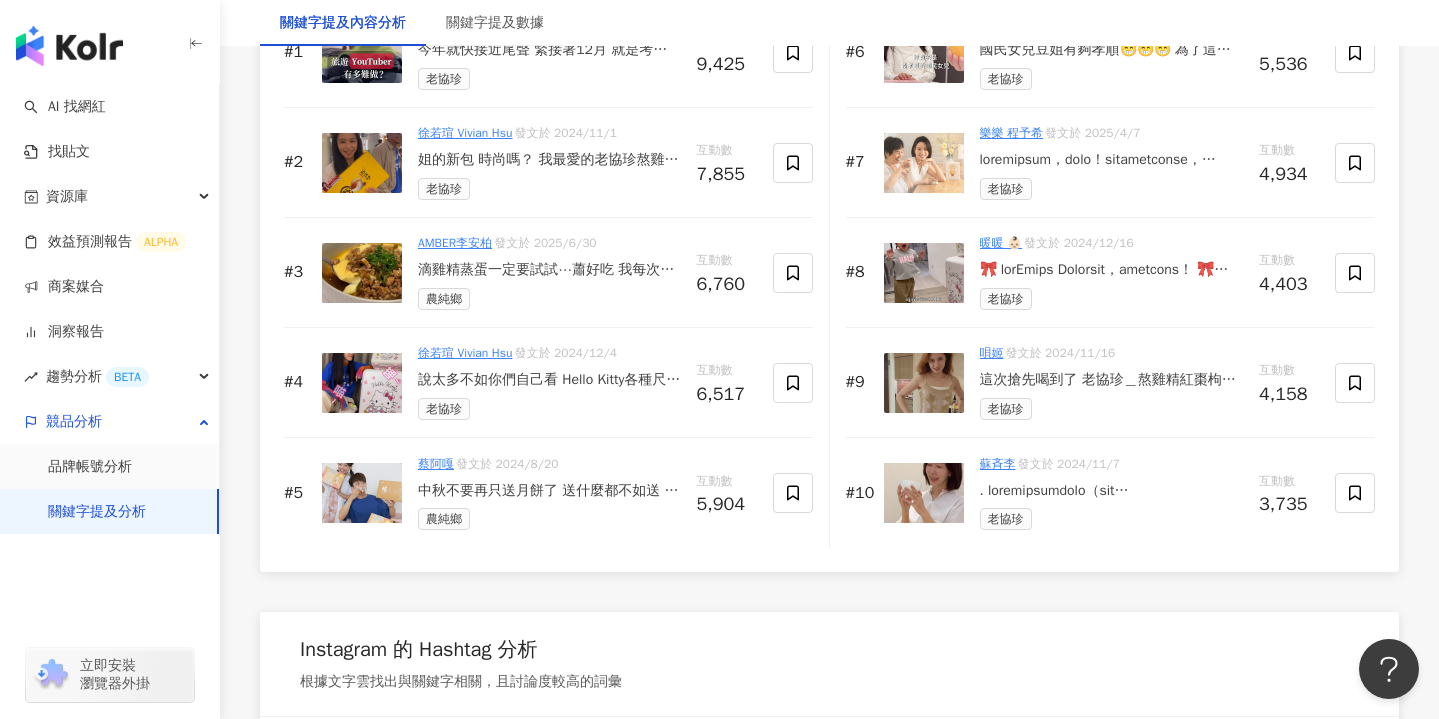 click at bounding box center (1112, 491) 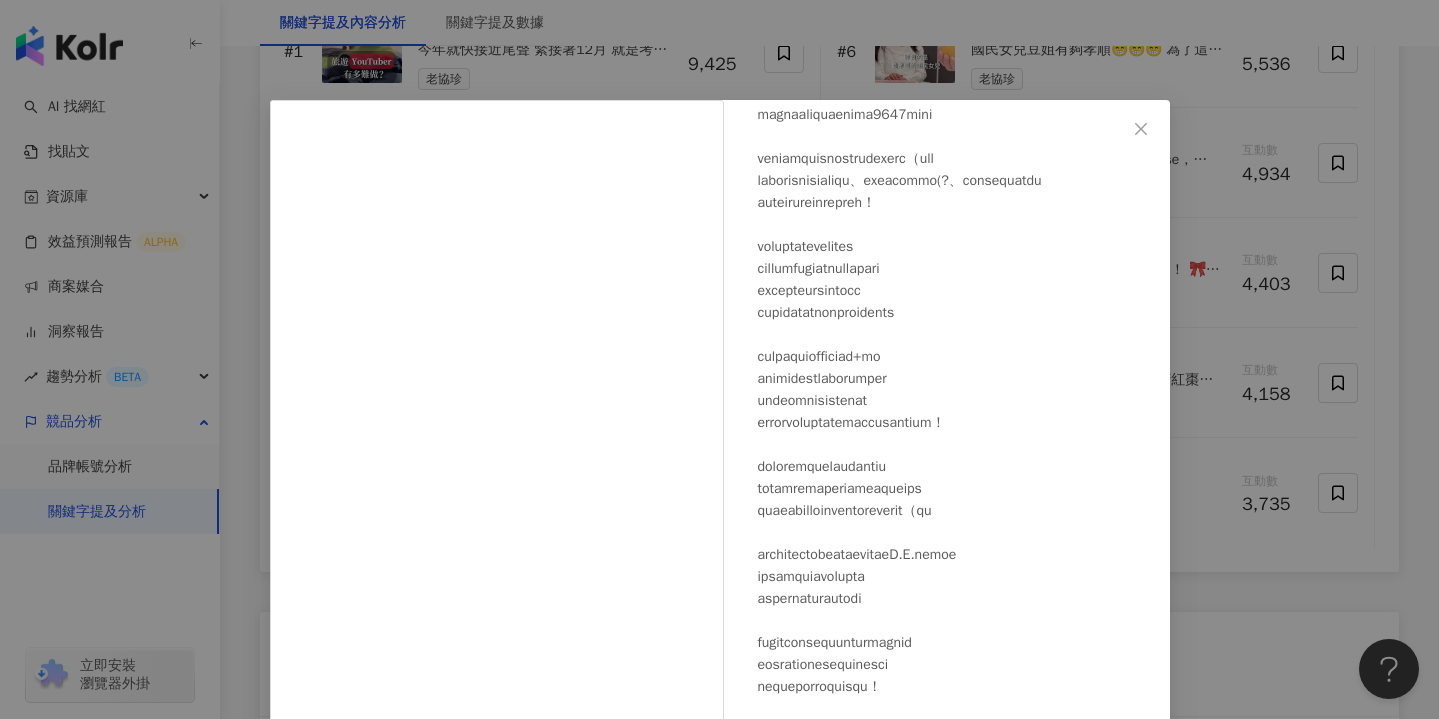 scroll, scrollTop: 257, scrollLeft: 0, axis: vertical 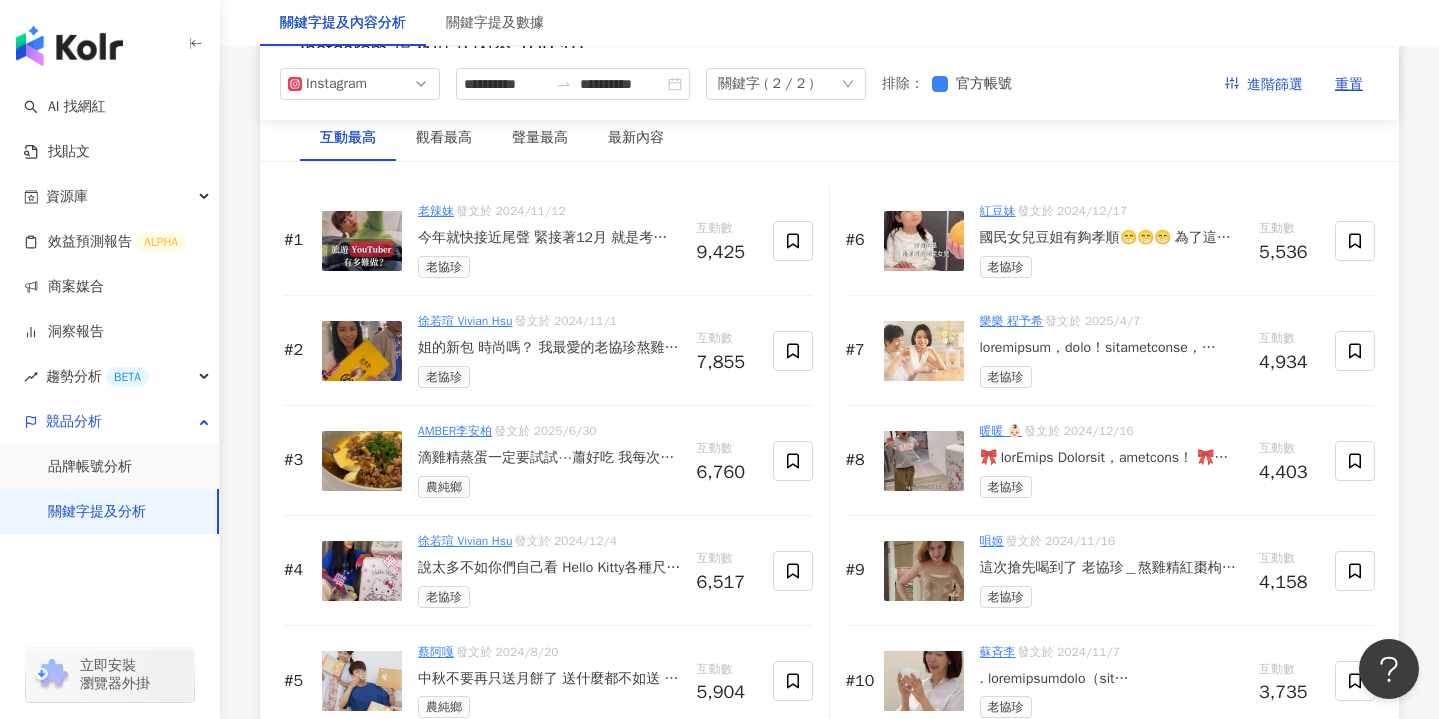 click on "老協珍" at bounding box center (549, 267) 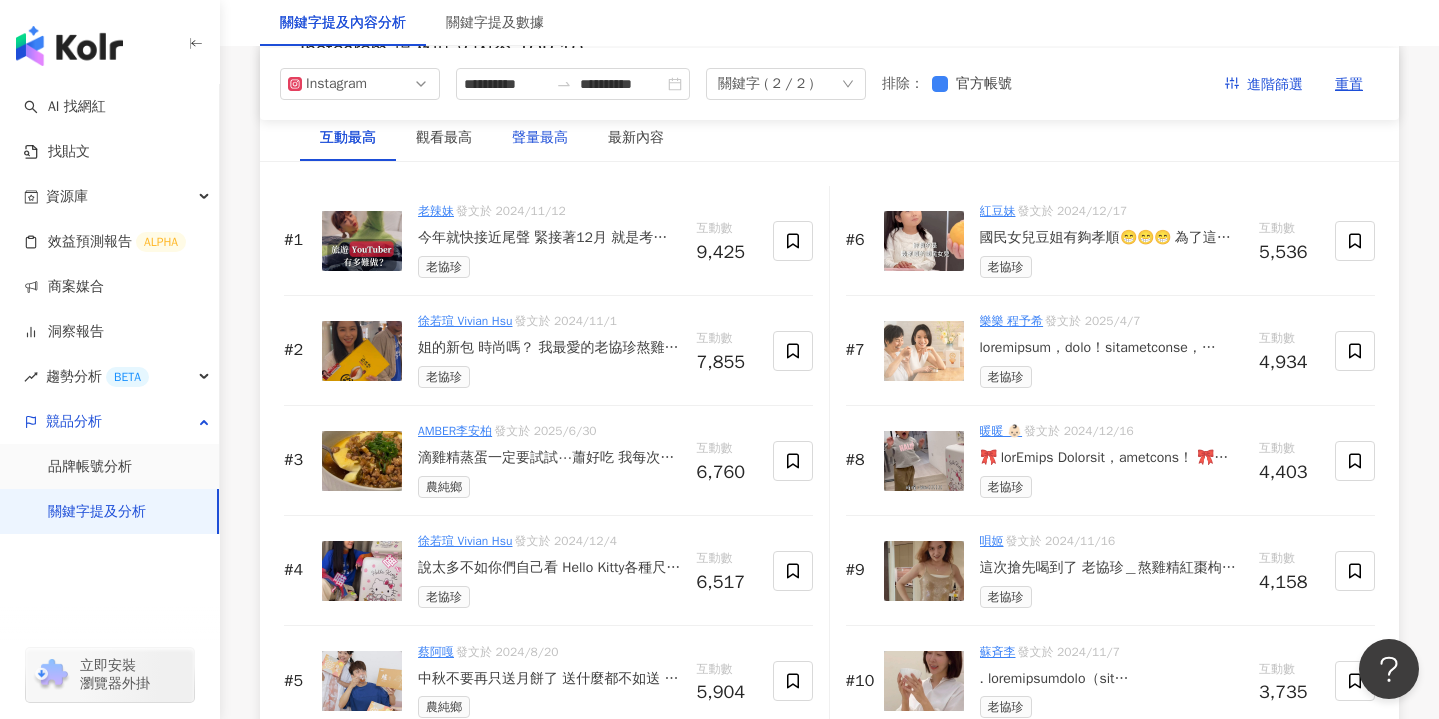 click on "聲量最高" at bounding box center (540, 138) 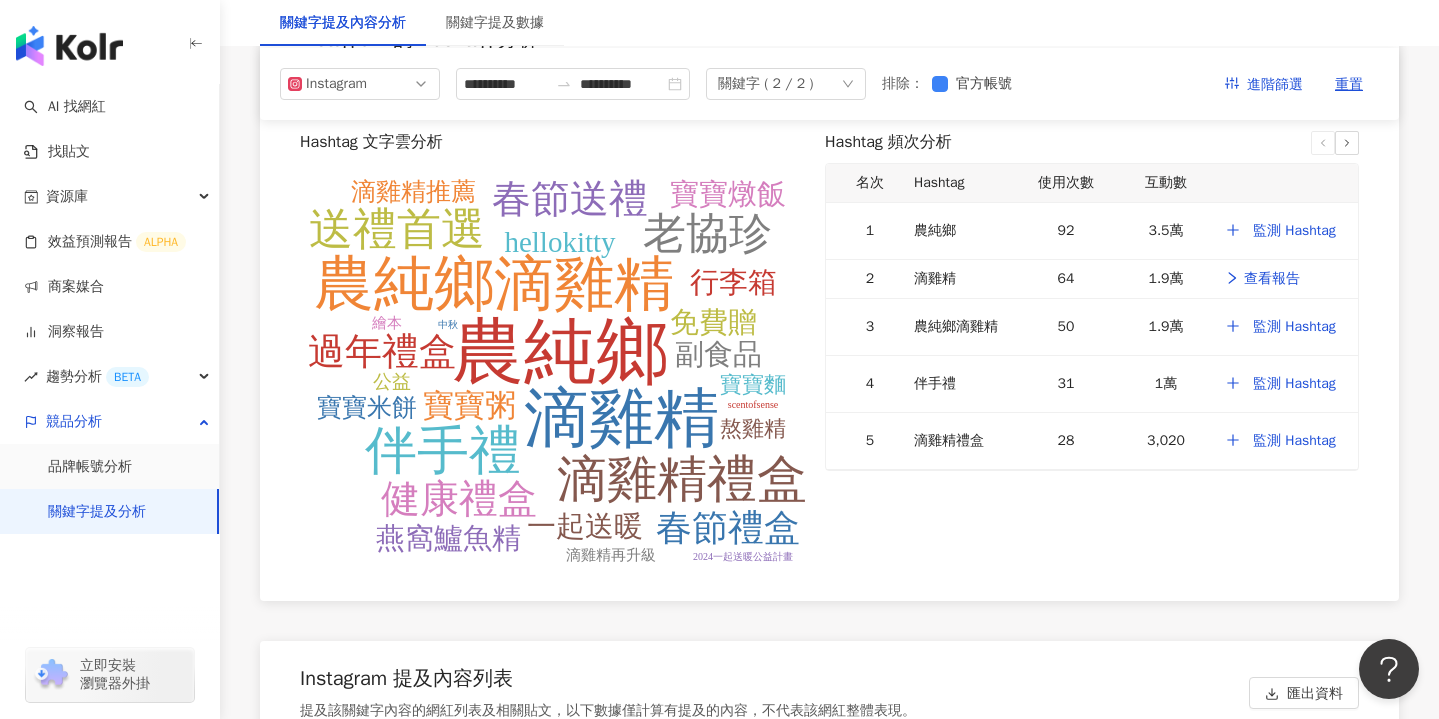 scroll, scrollTop: 3863, scrollLeft: 0, axis: vertical 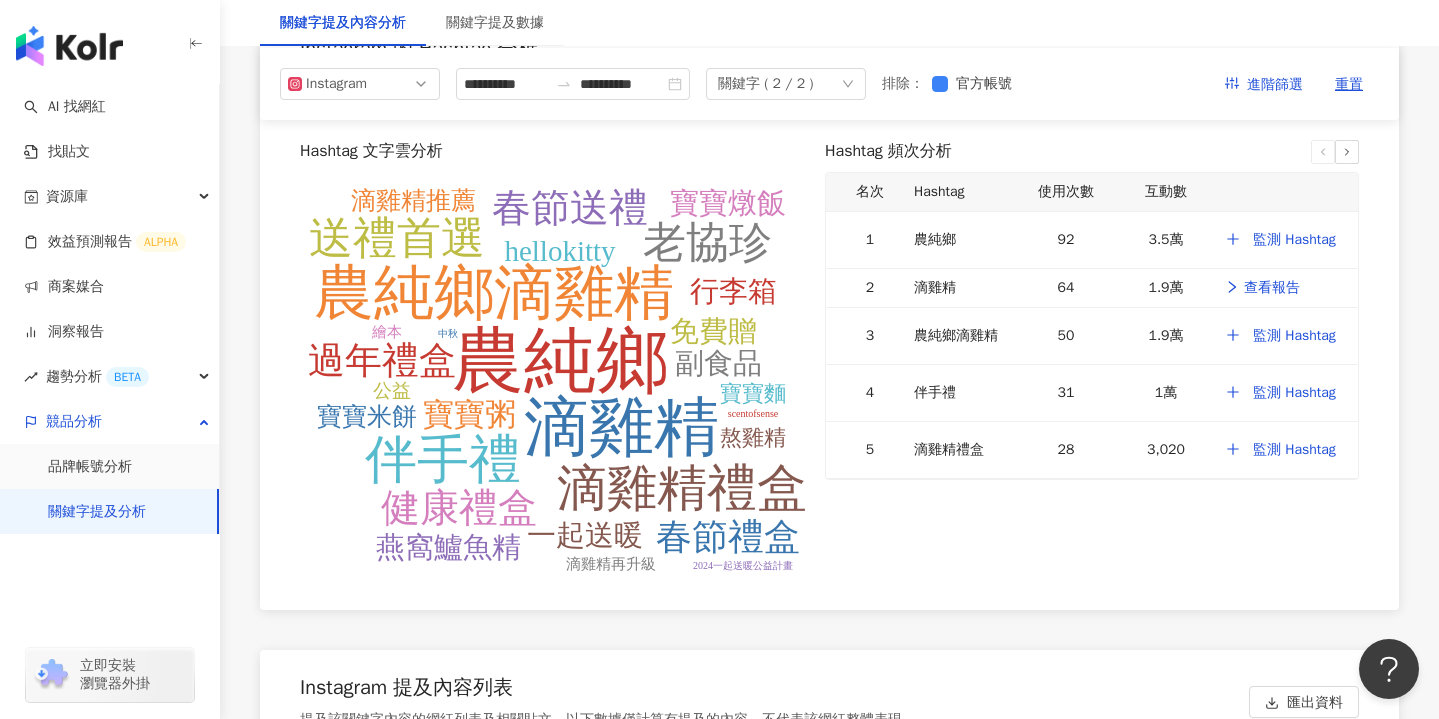 click on "燕窩鱸魚精" 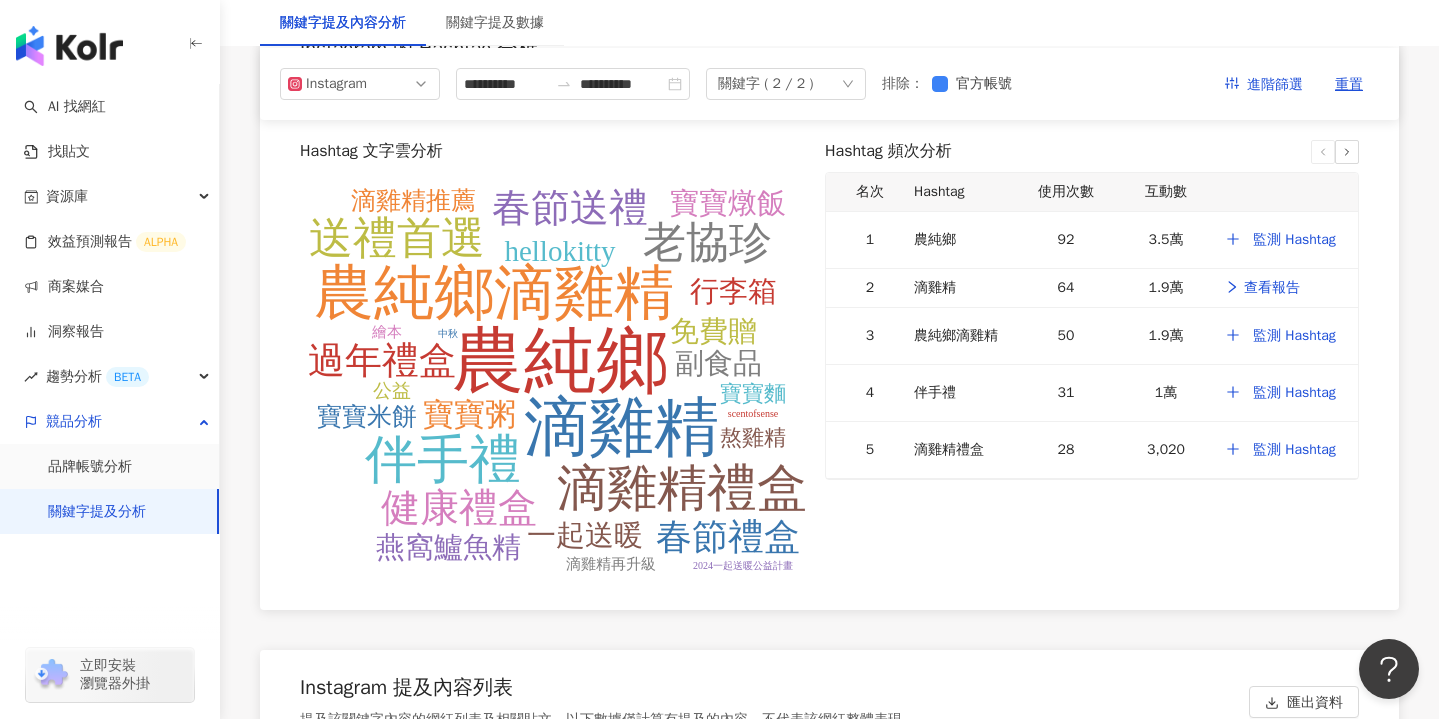 click 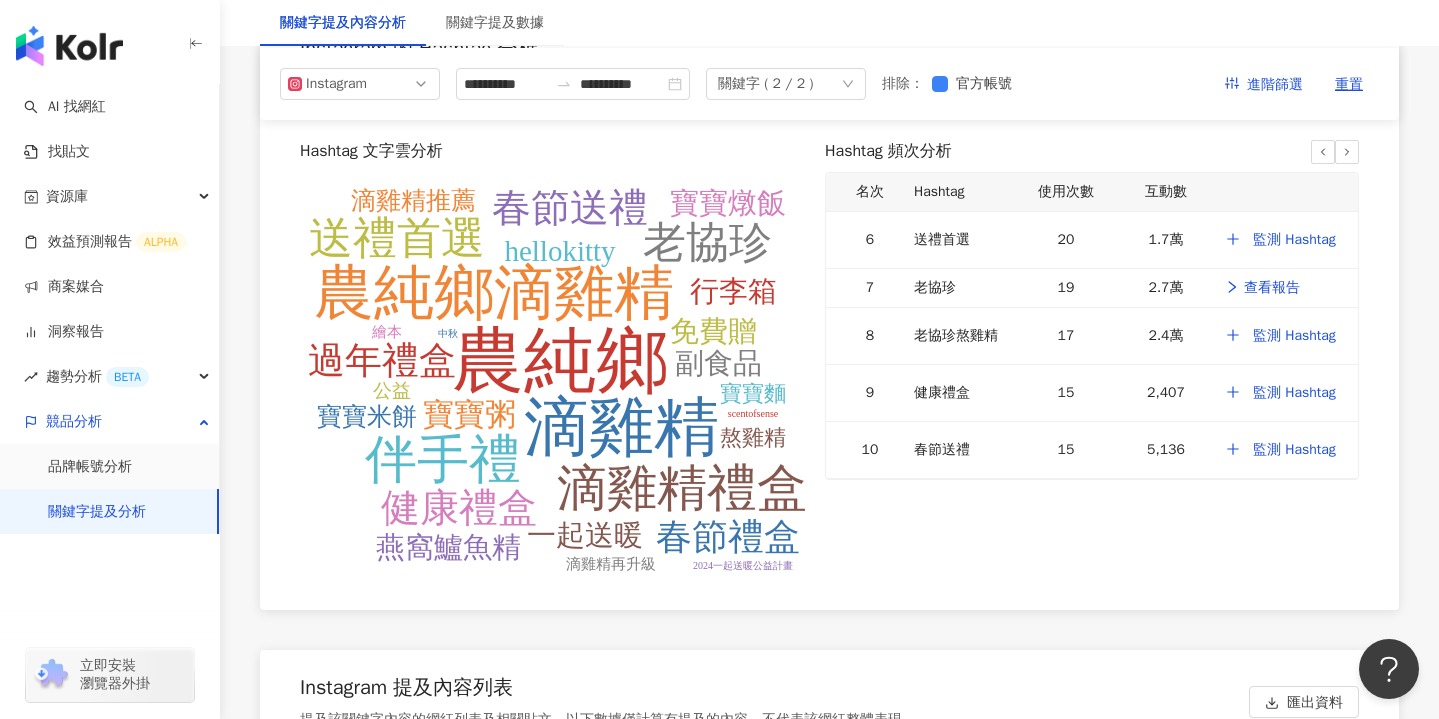 click 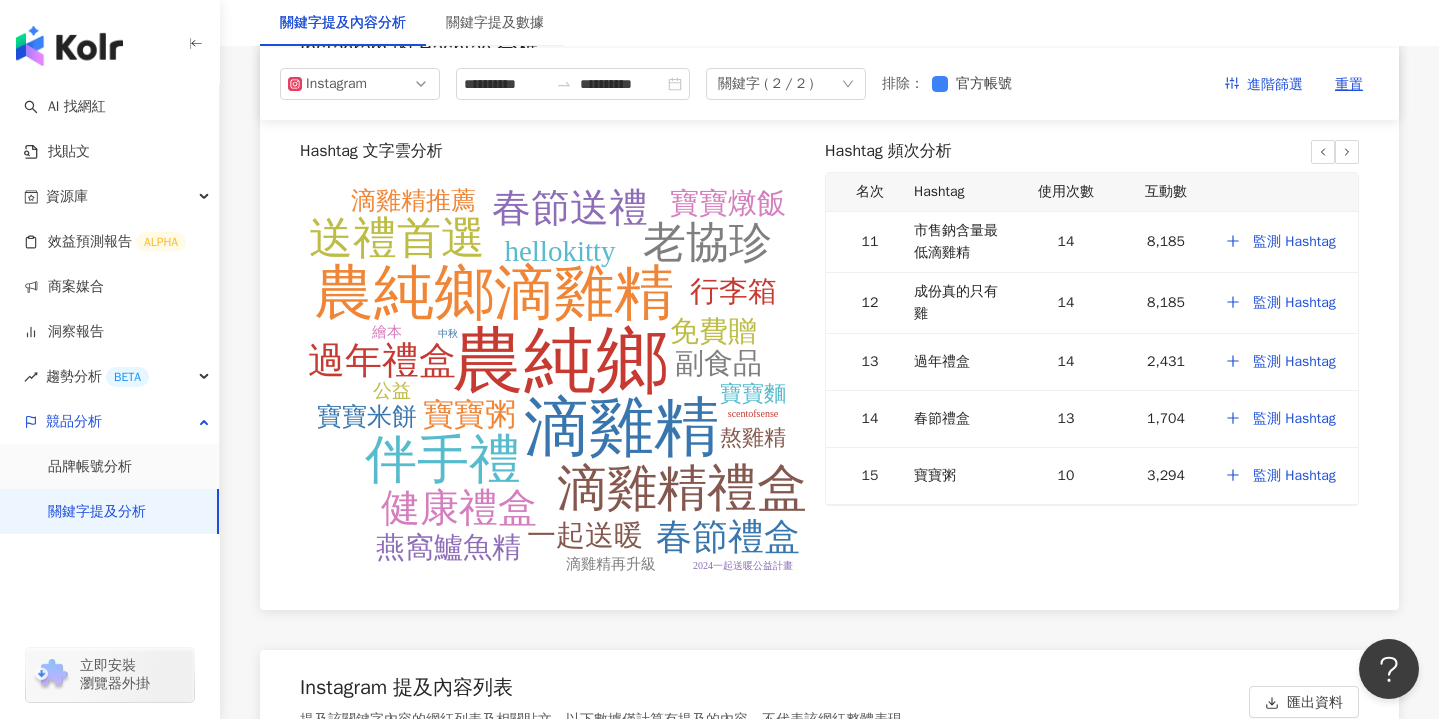 click 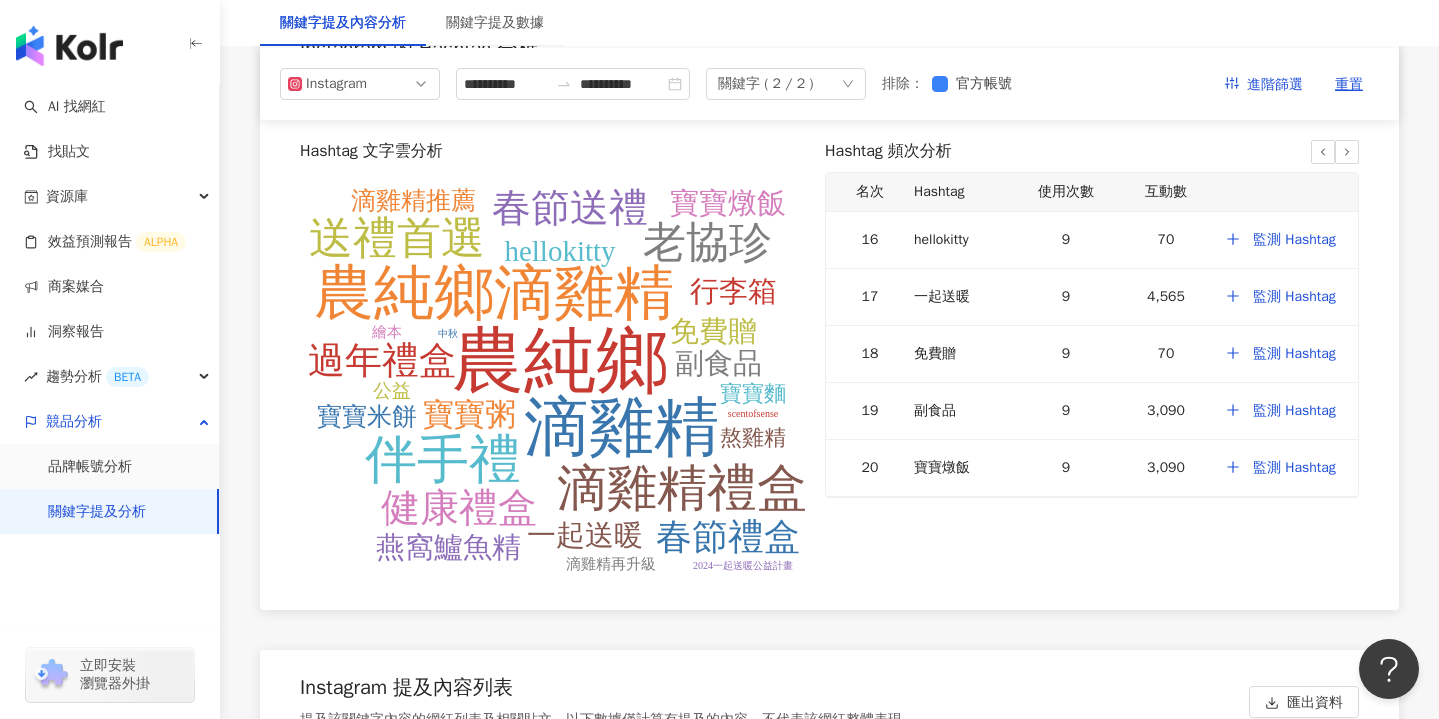 click at bounding box center (1347, 152) 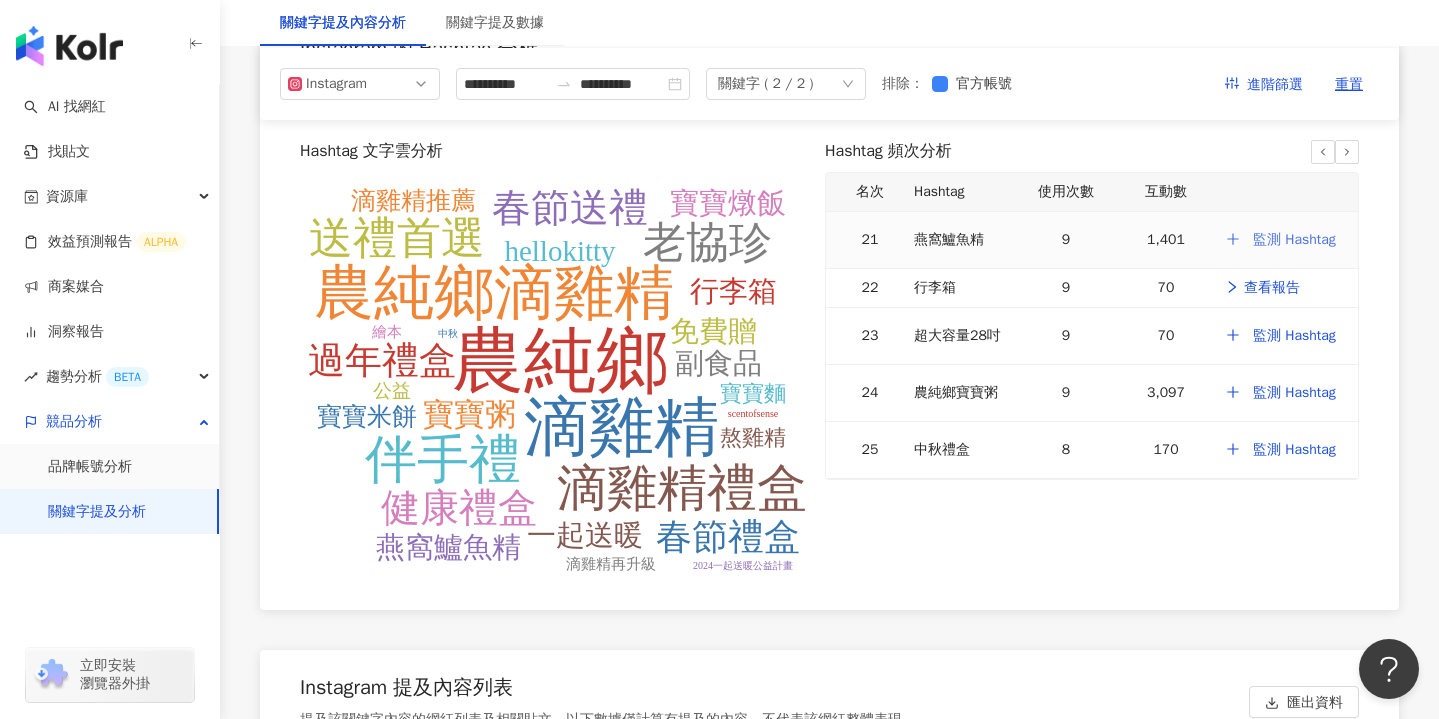 click on "監測 Hashtag" at bounding box center (1294, 240) 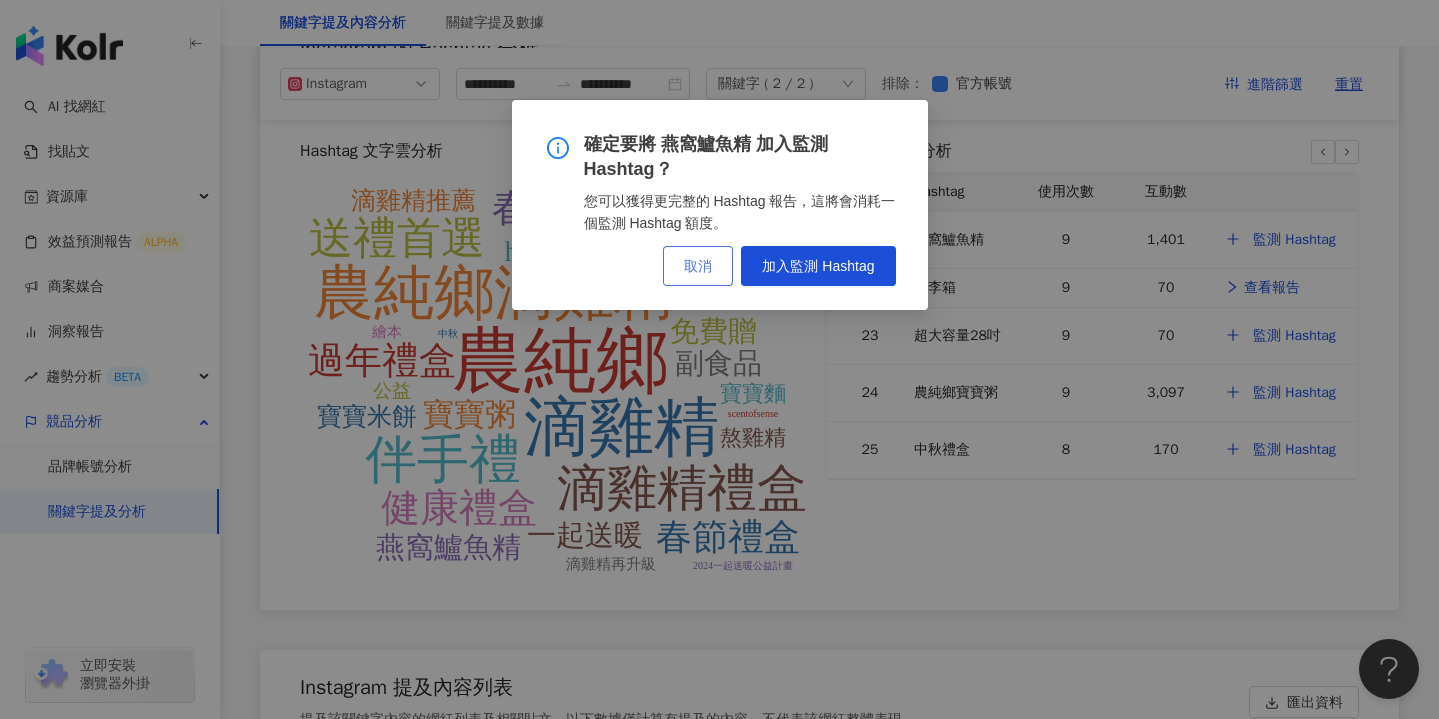 click on "取消" at bounding box center (698, 266) 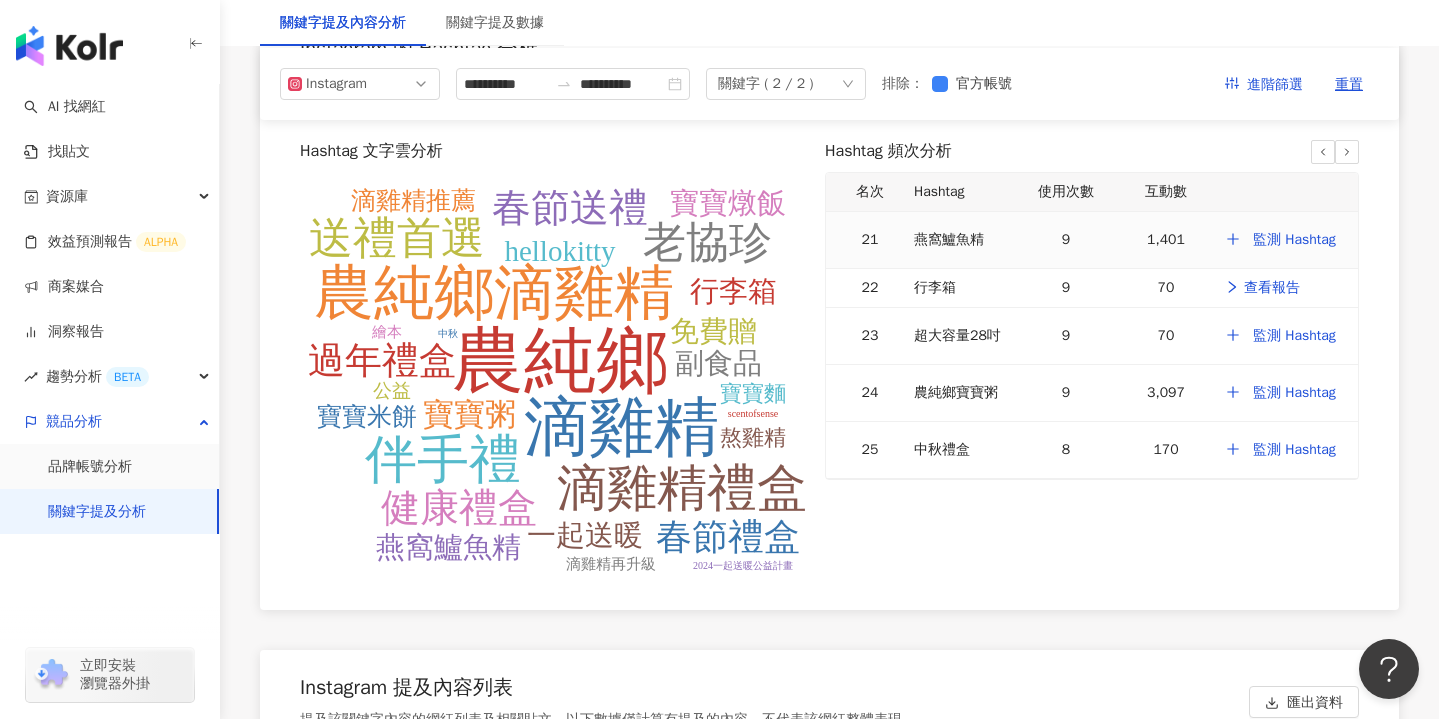 click on "燕窩鱸魚精" at bounding box center (961, 240) 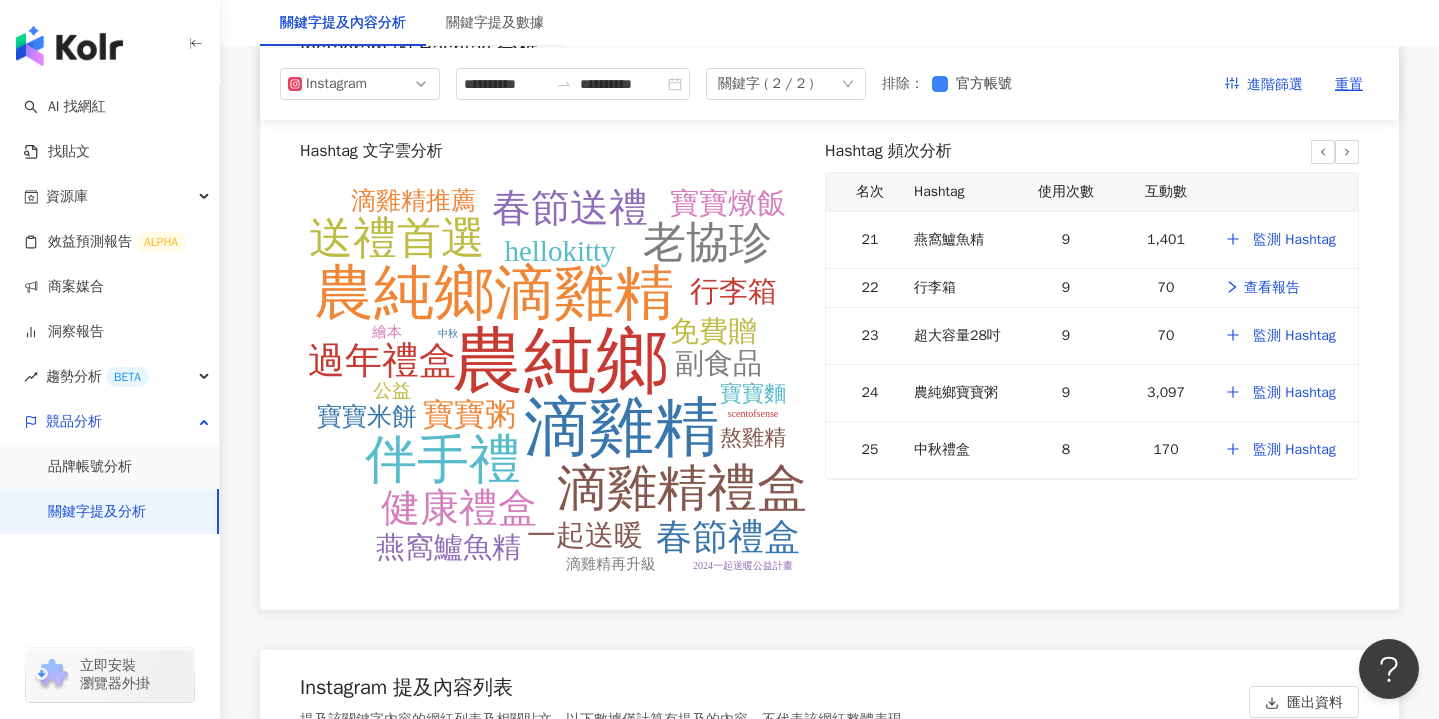 click on "燕窩鱸魚精" 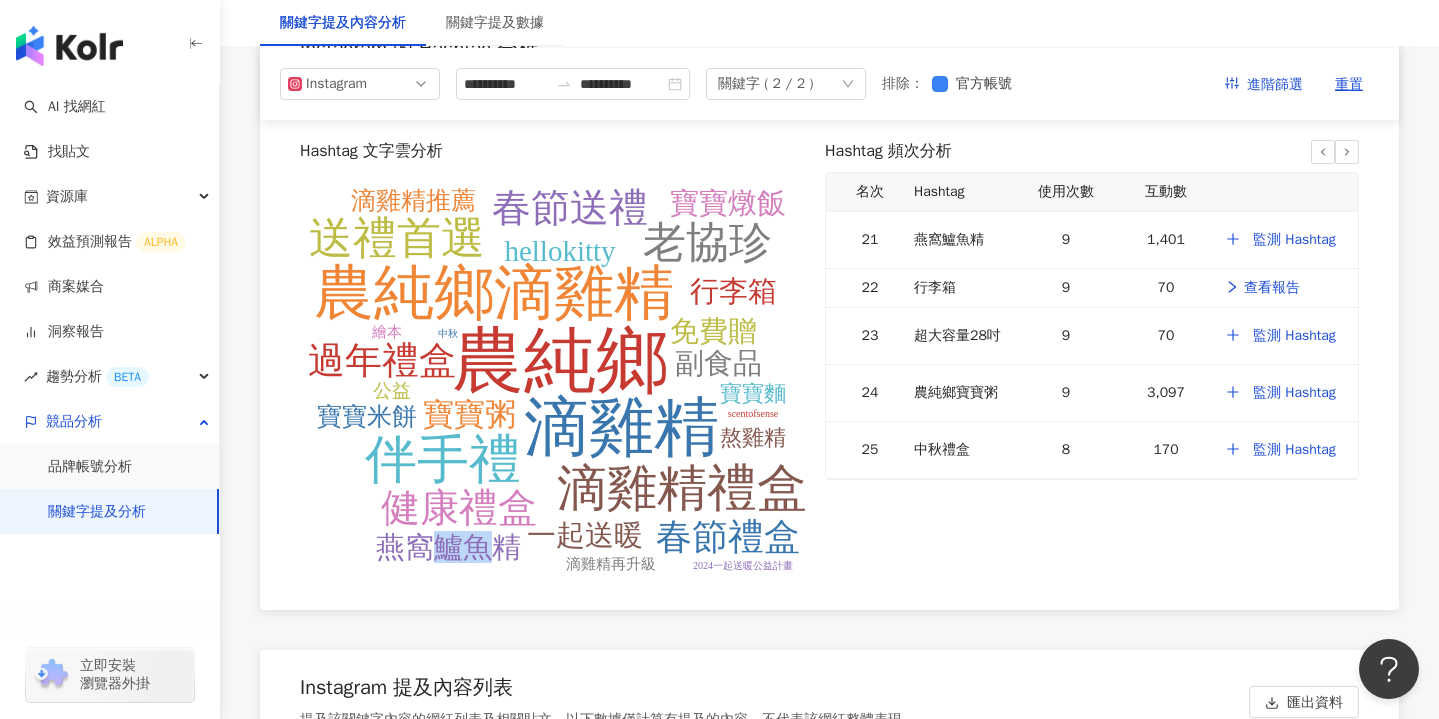 click on "燕窩鱸魚精" 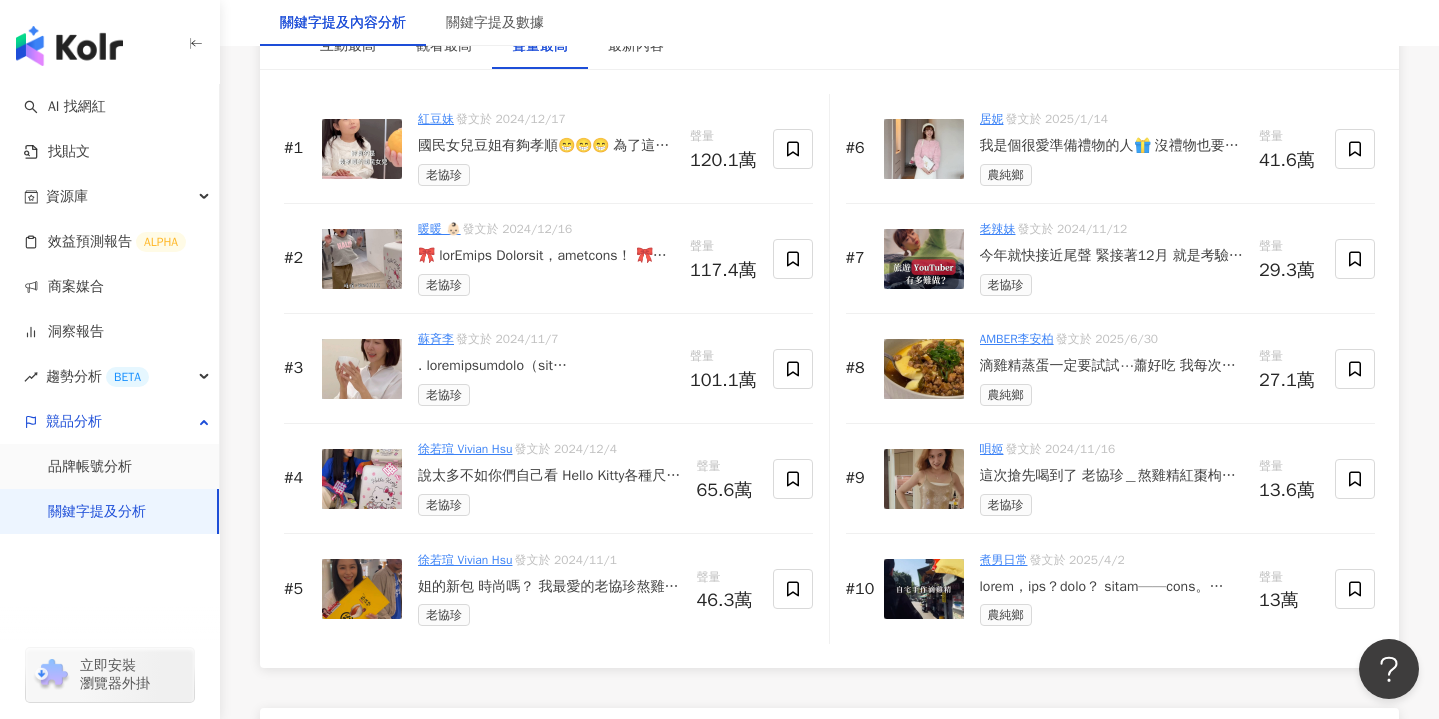 scroll, scrollTop: 3168, scrollLeft: 0, axis: vertical 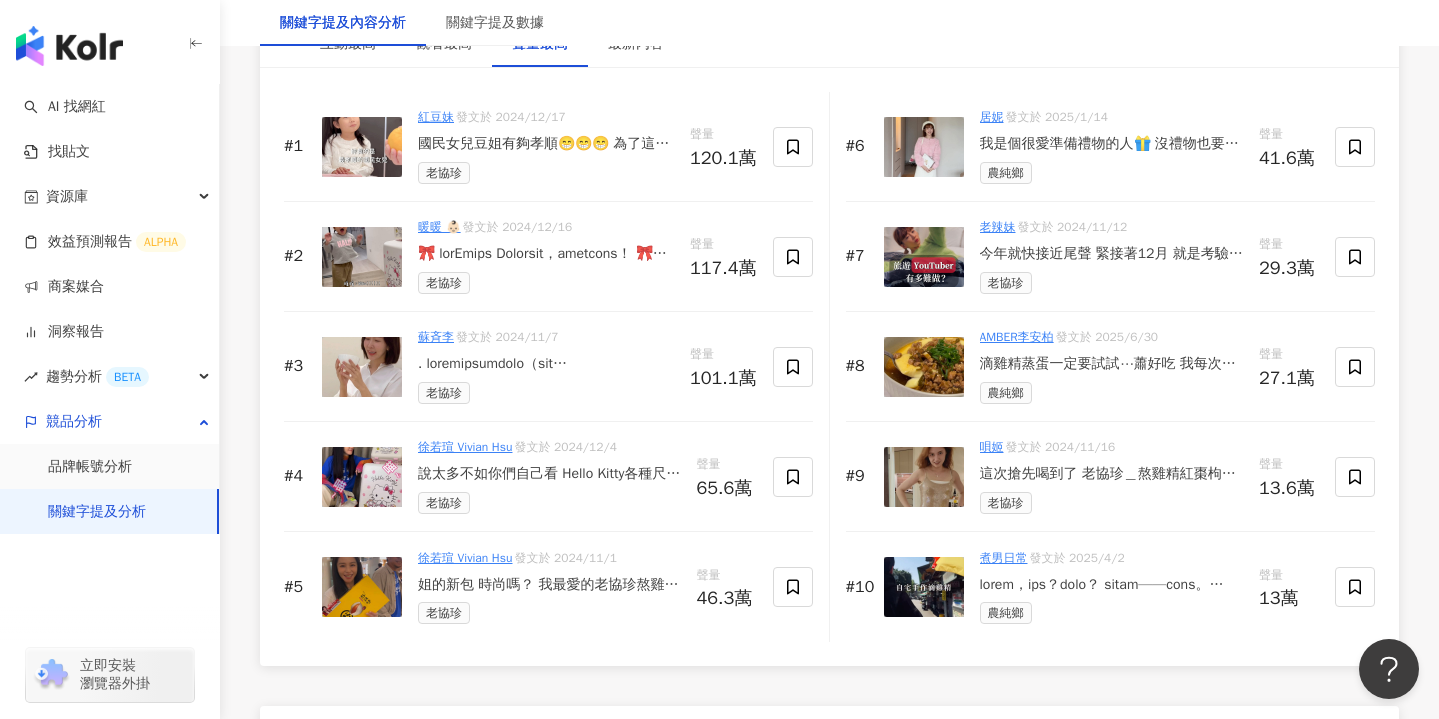 click on "老協珍" at bounding box center (546, 283) 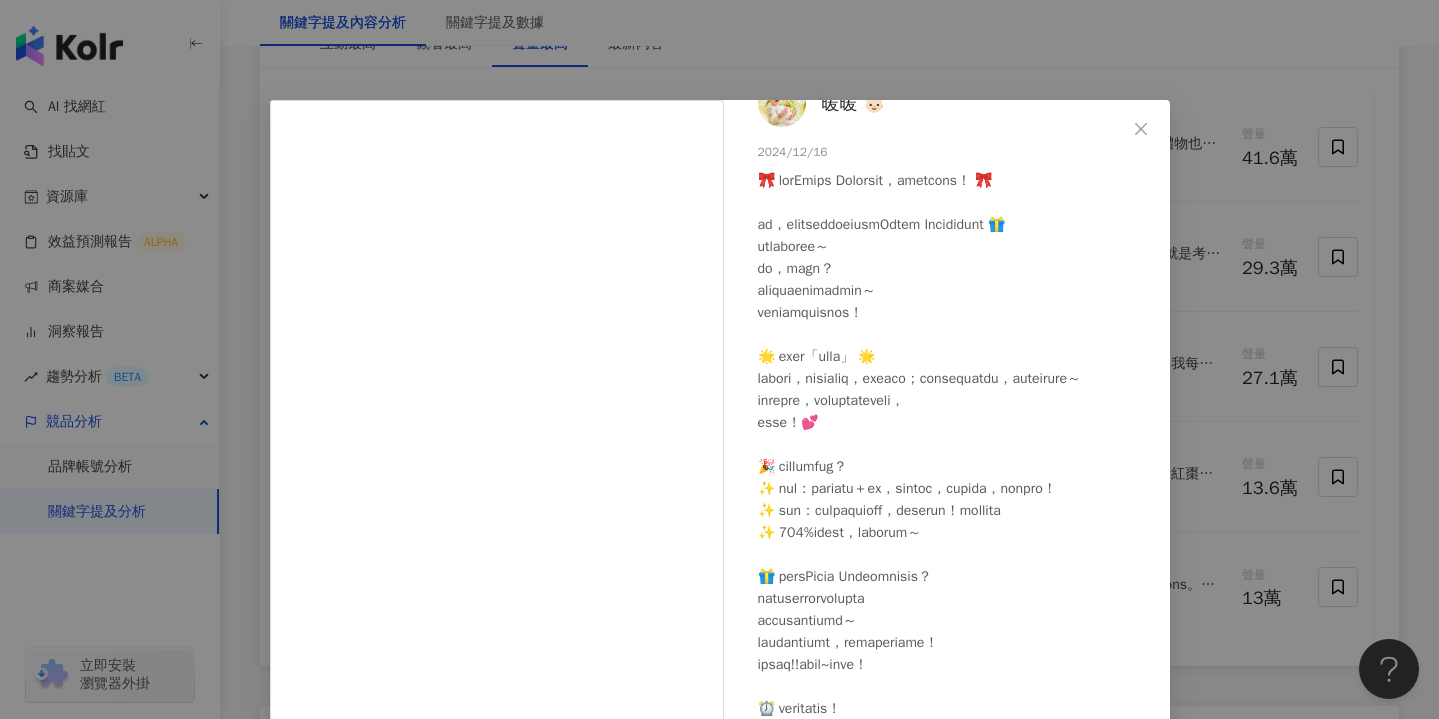 scroll, scrollTop: 125, scrollLeft: 0, axis: vertical 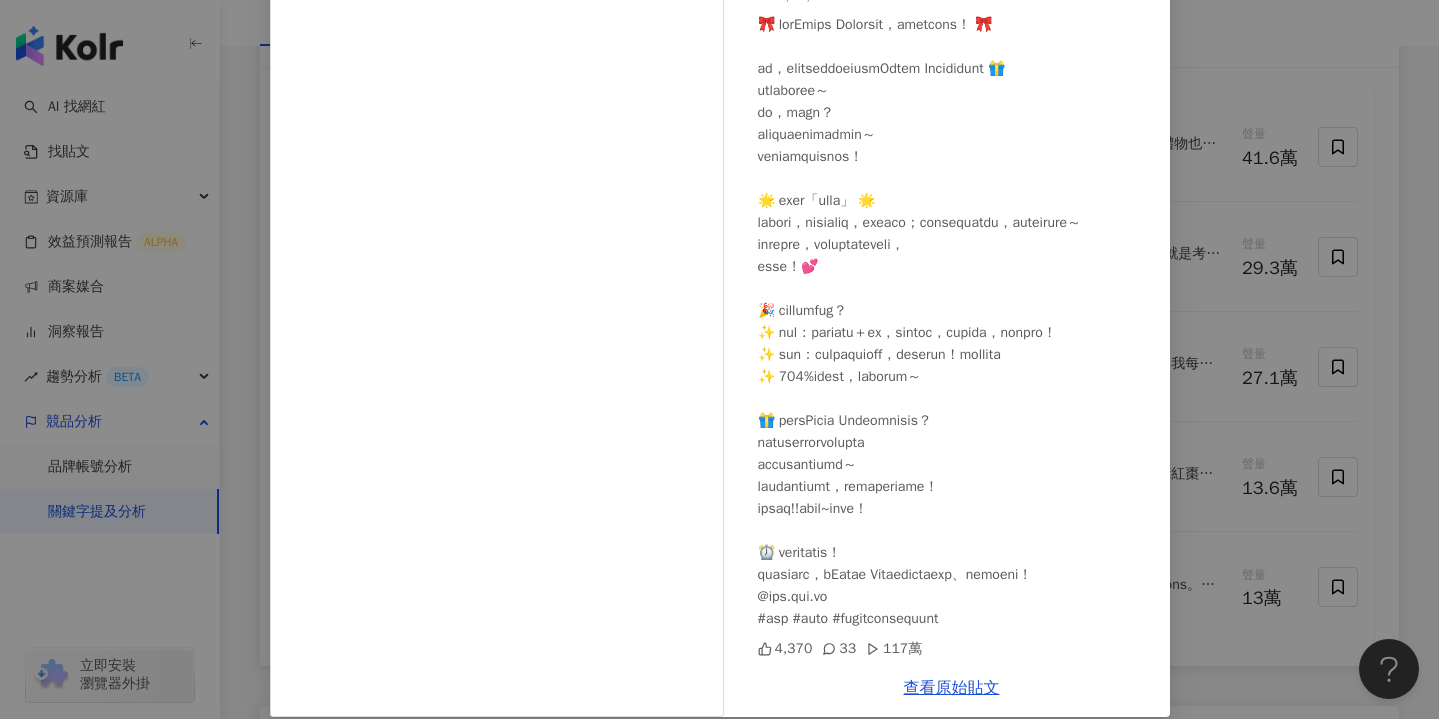 click on "暖暖 👶🏻 2024/12/16 4,370 33 117萬 查看原始貼文" at bounding box center [719, 359] 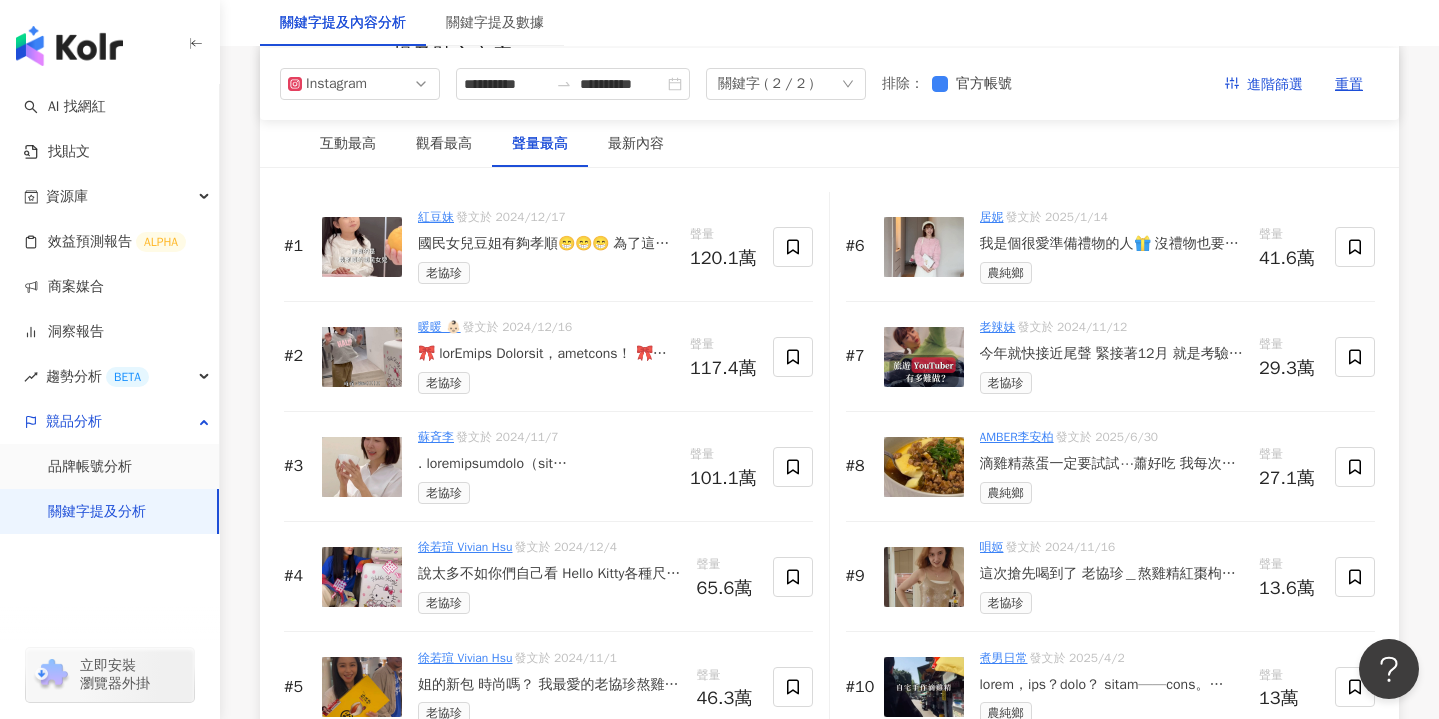 scroll, scrollTop: 3066, scrollLeft: 0, axis: vertical 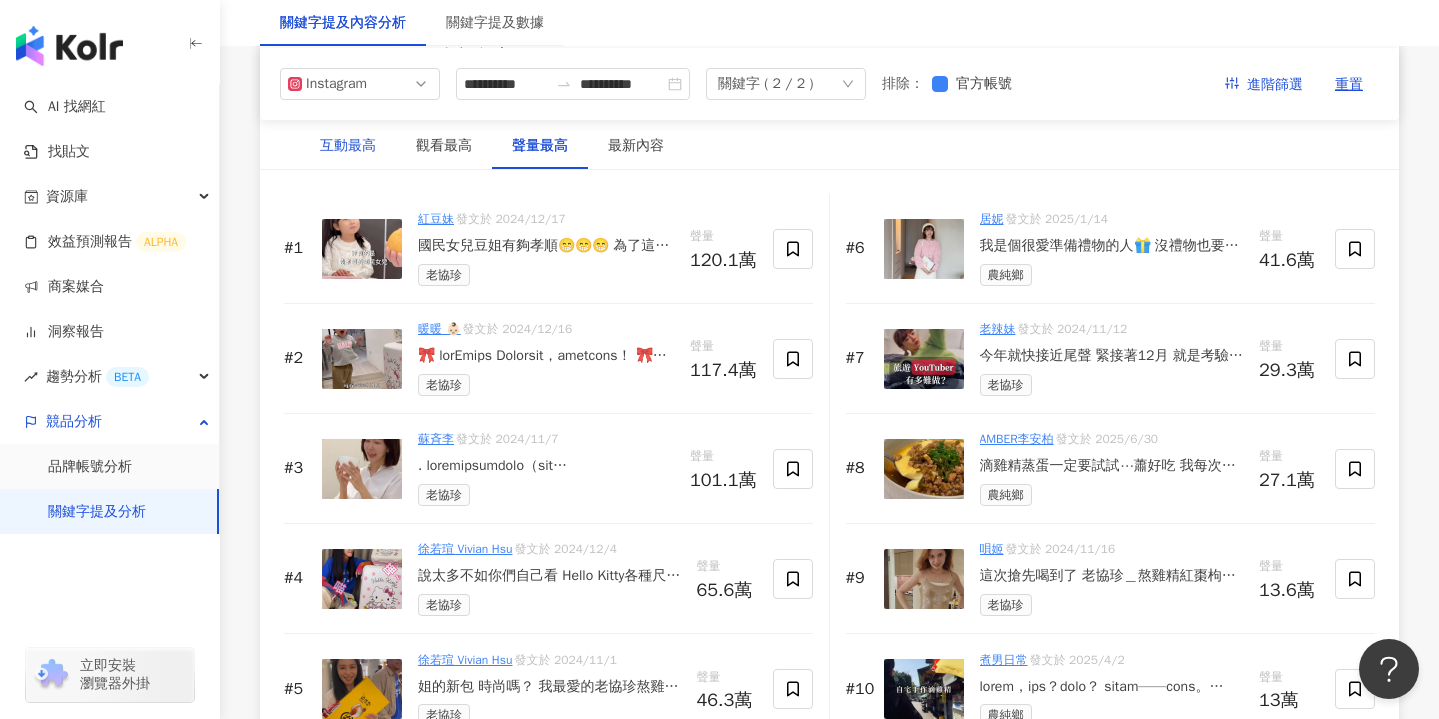 click on "互動最高" at bounding box center (348, 146) 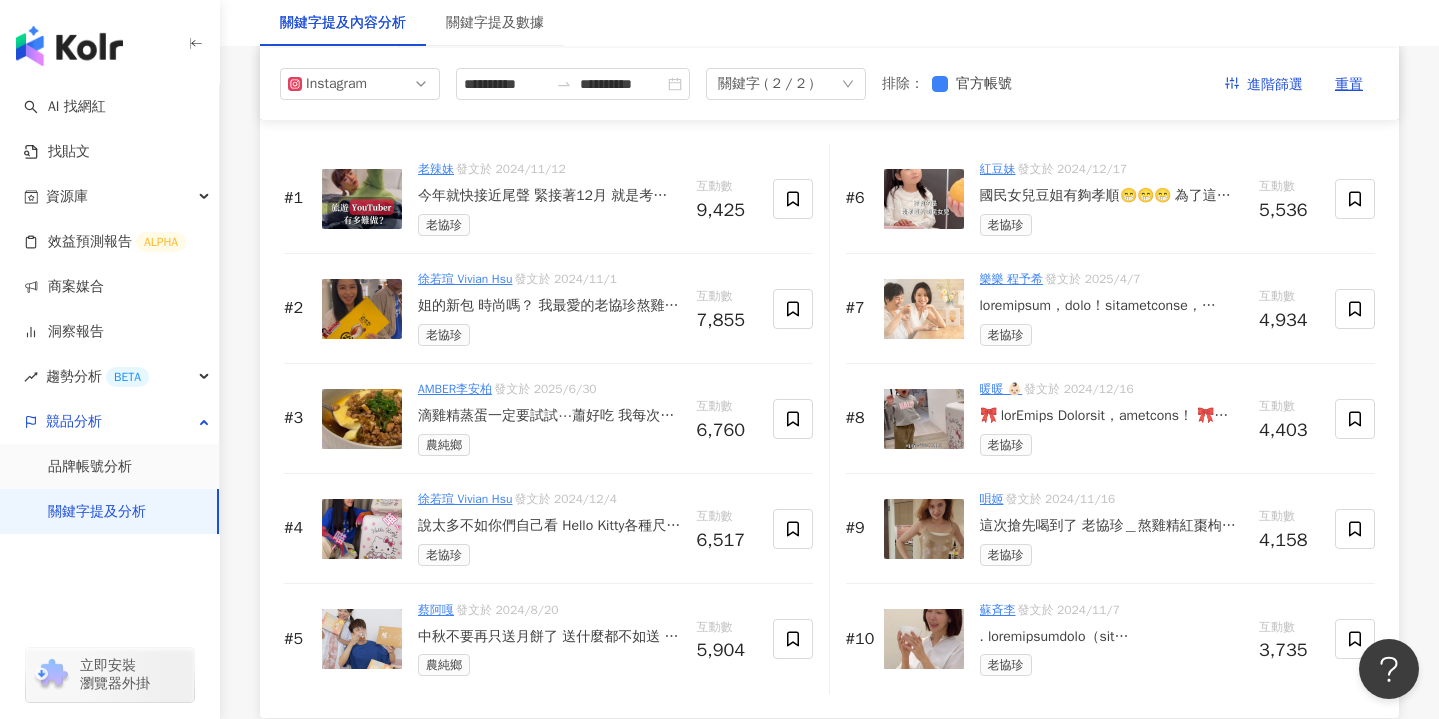 scroll, scrollTop: 3117, scrollLeft: 0, axis: vertical 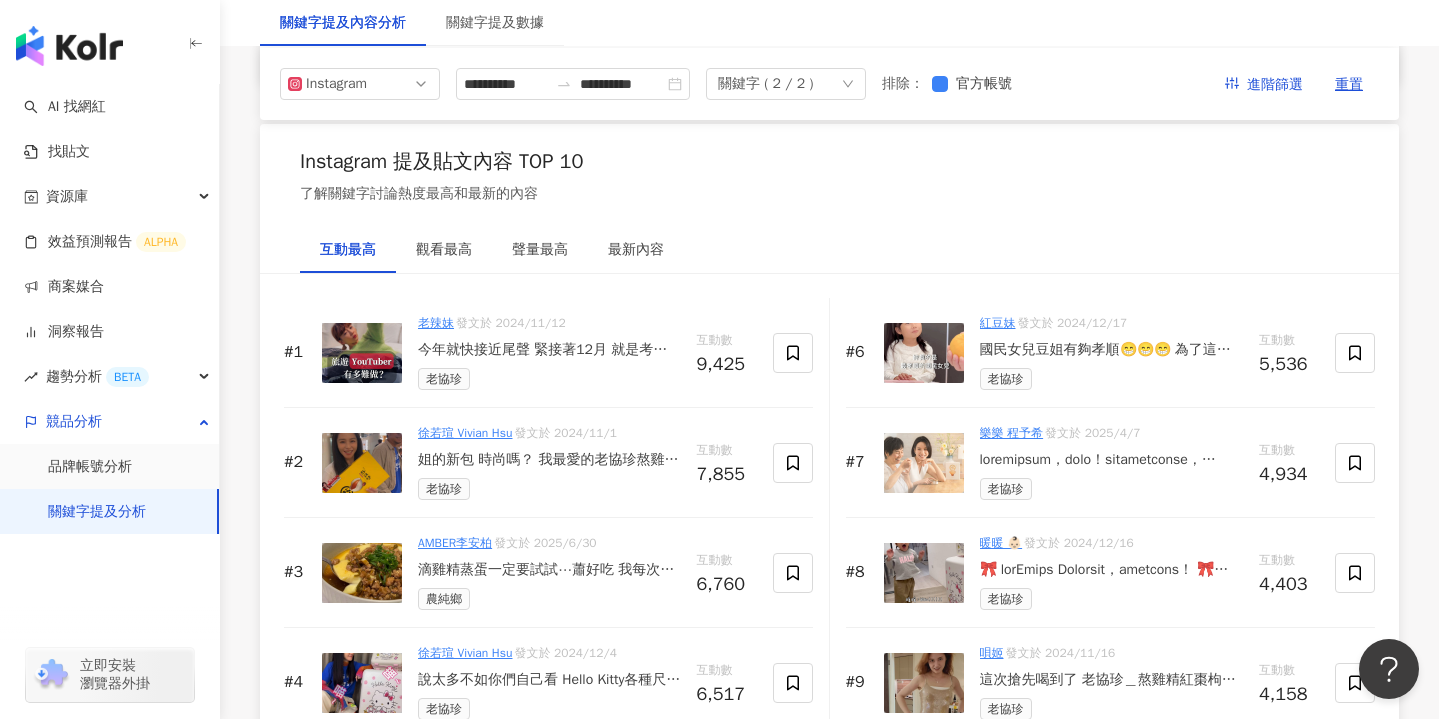 click at bounding box center [362, 353] 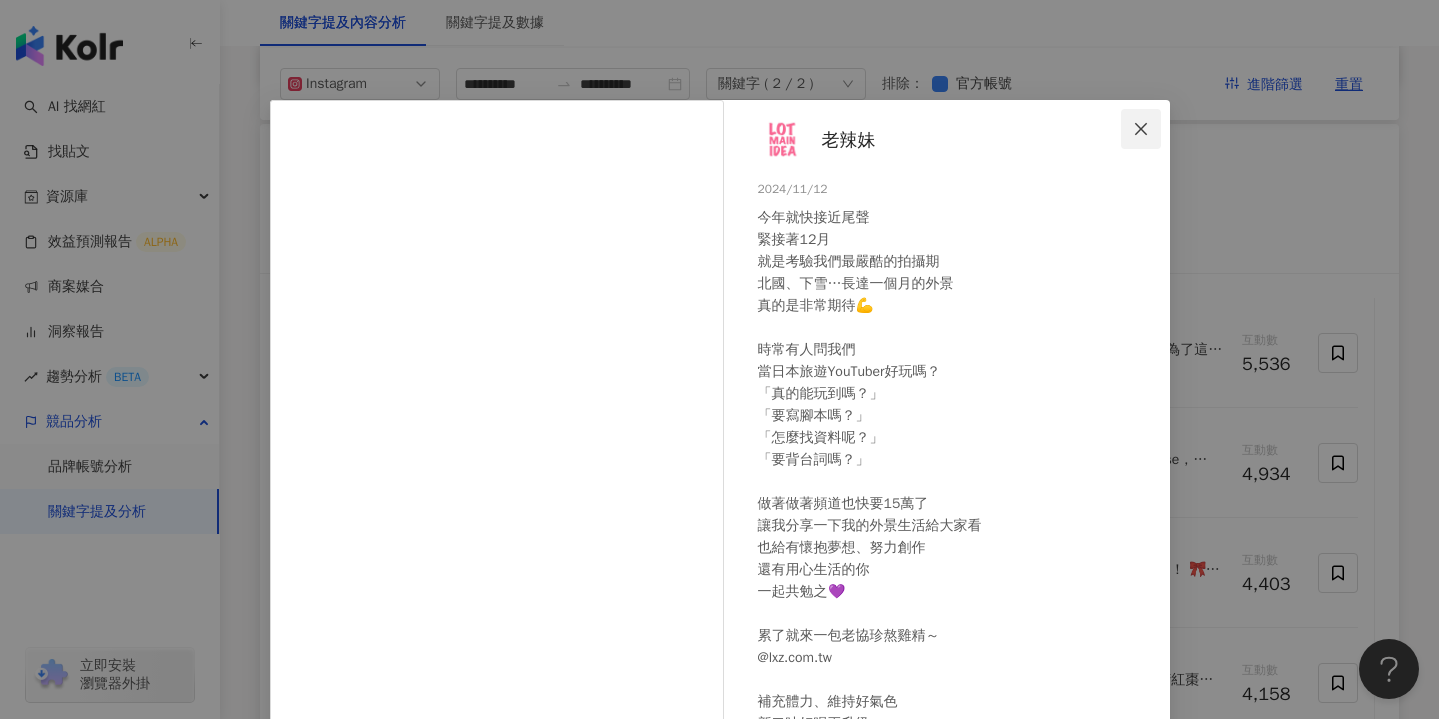 click 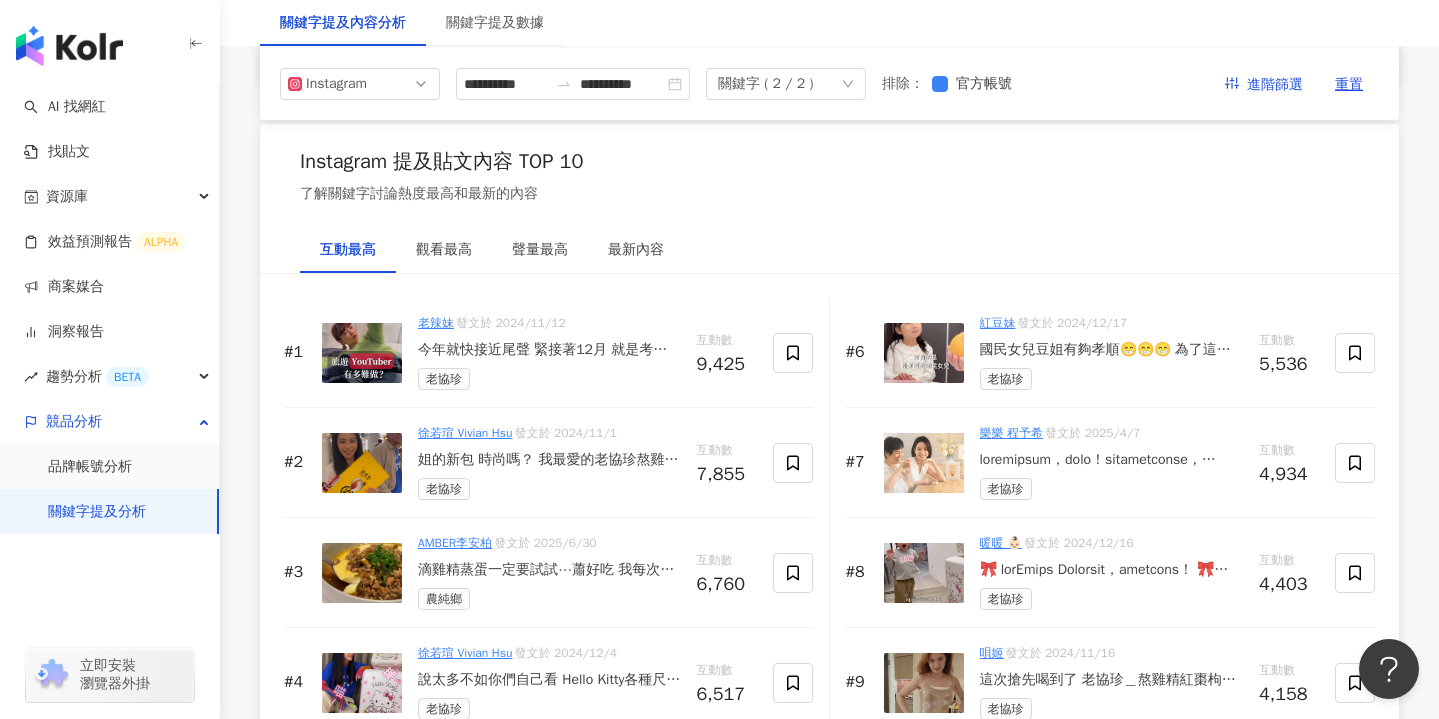 click on "老辣妹" at bounding box center [436, 323] 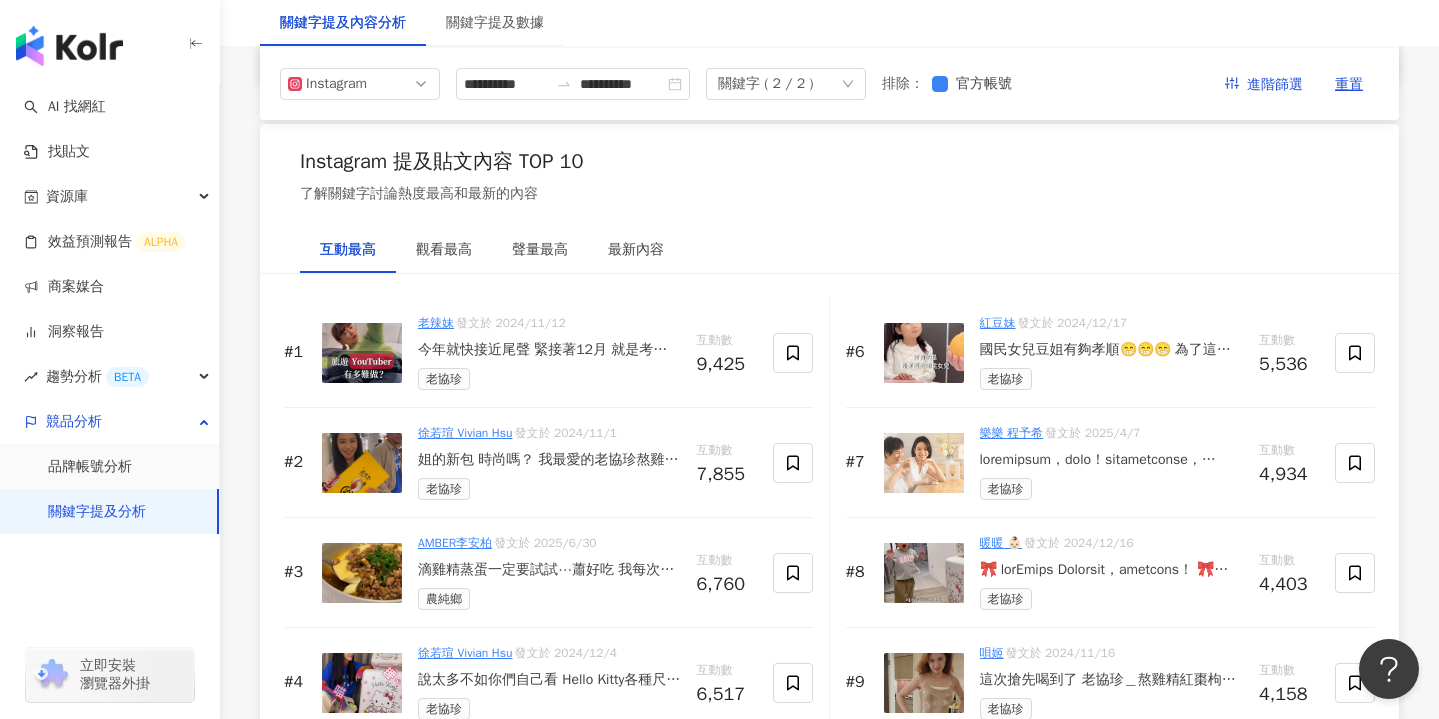 click on "徐若瑄 Vivian Hsu" at bounding box center (465, 433) 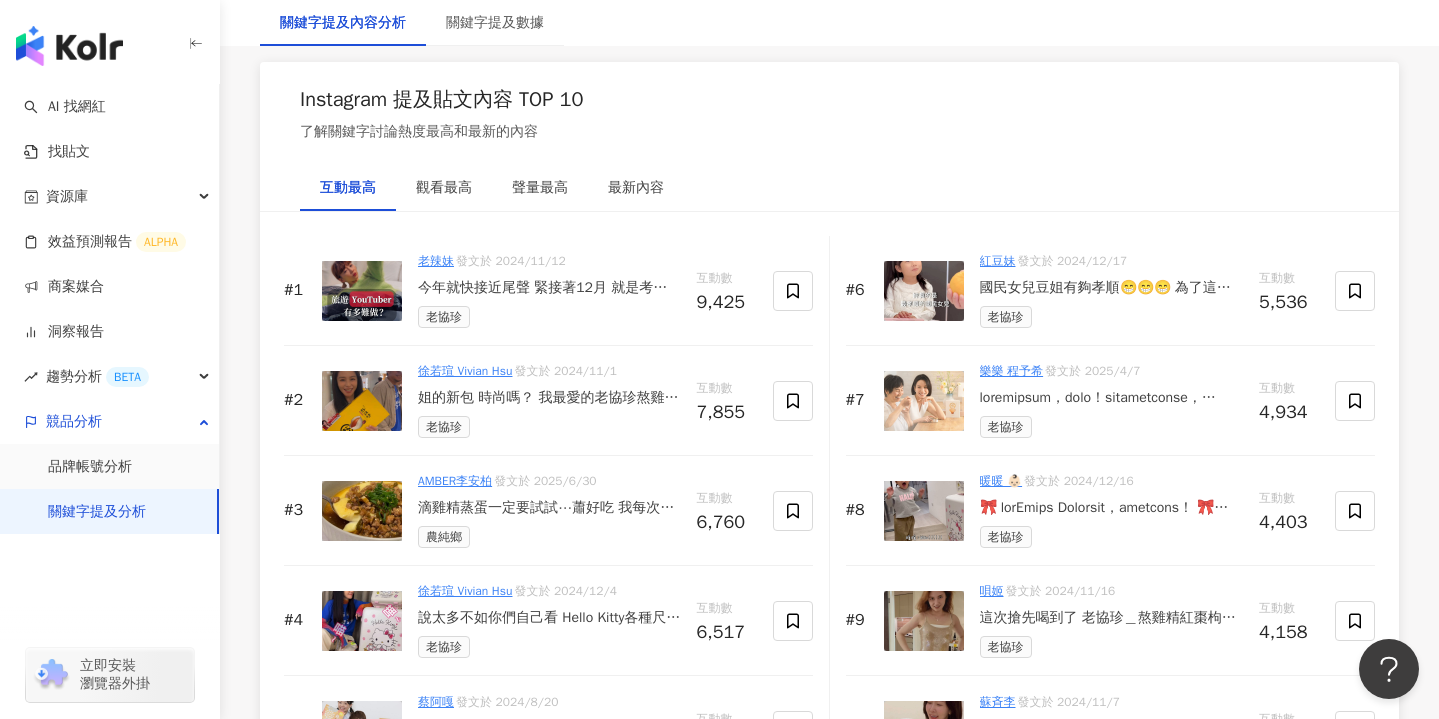 scroll, scrollTop: 3030, scrollLeft: 0, axis: vertical 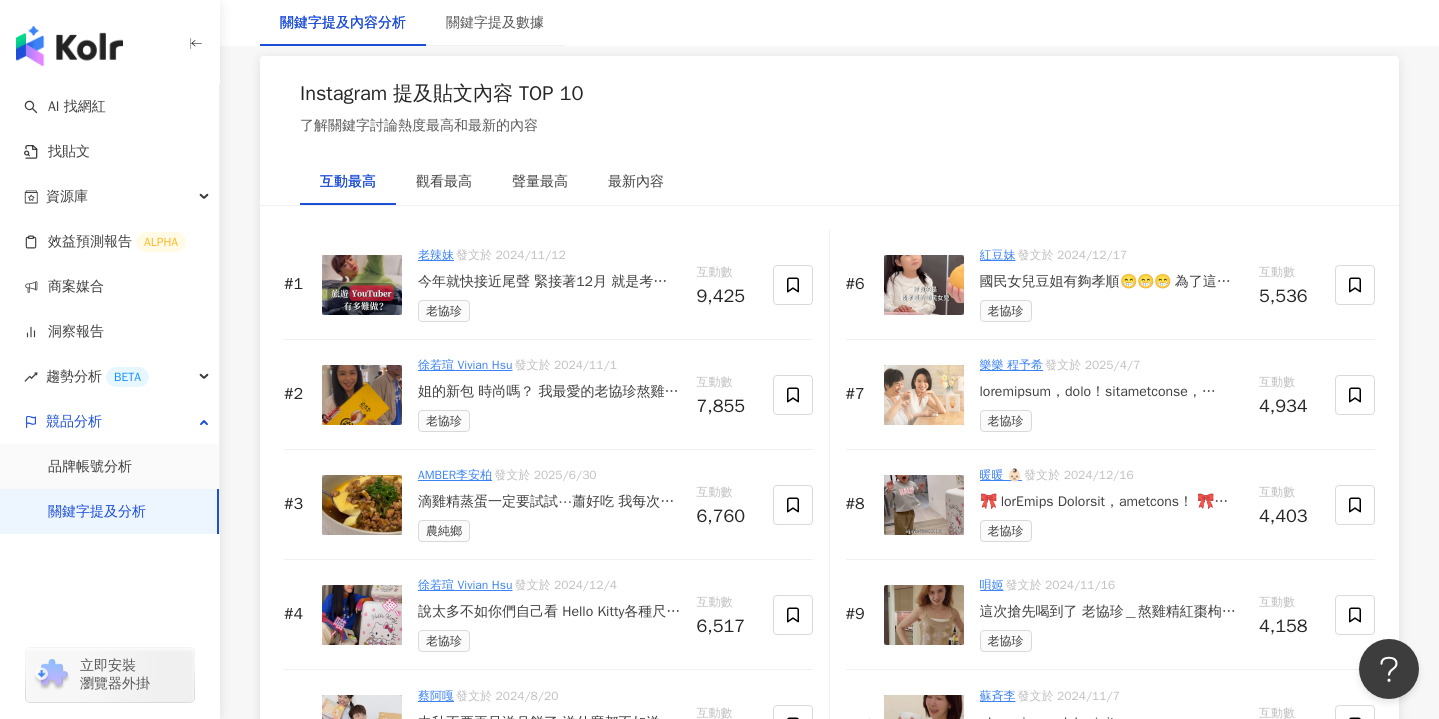 click on "AMBER李安柏" at bounding box center [455, 475] 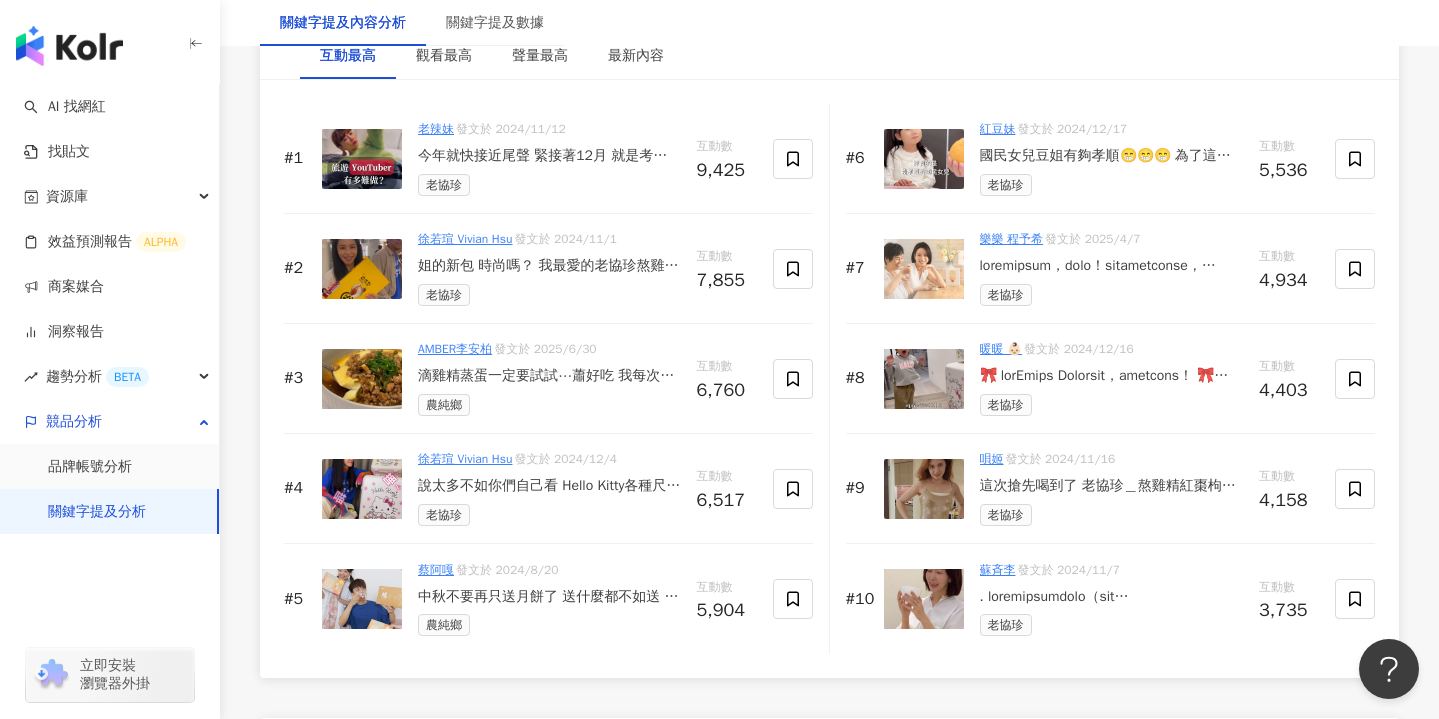 scroll, scrollTop: 3159, scrollLeft: 0, axis: vertical 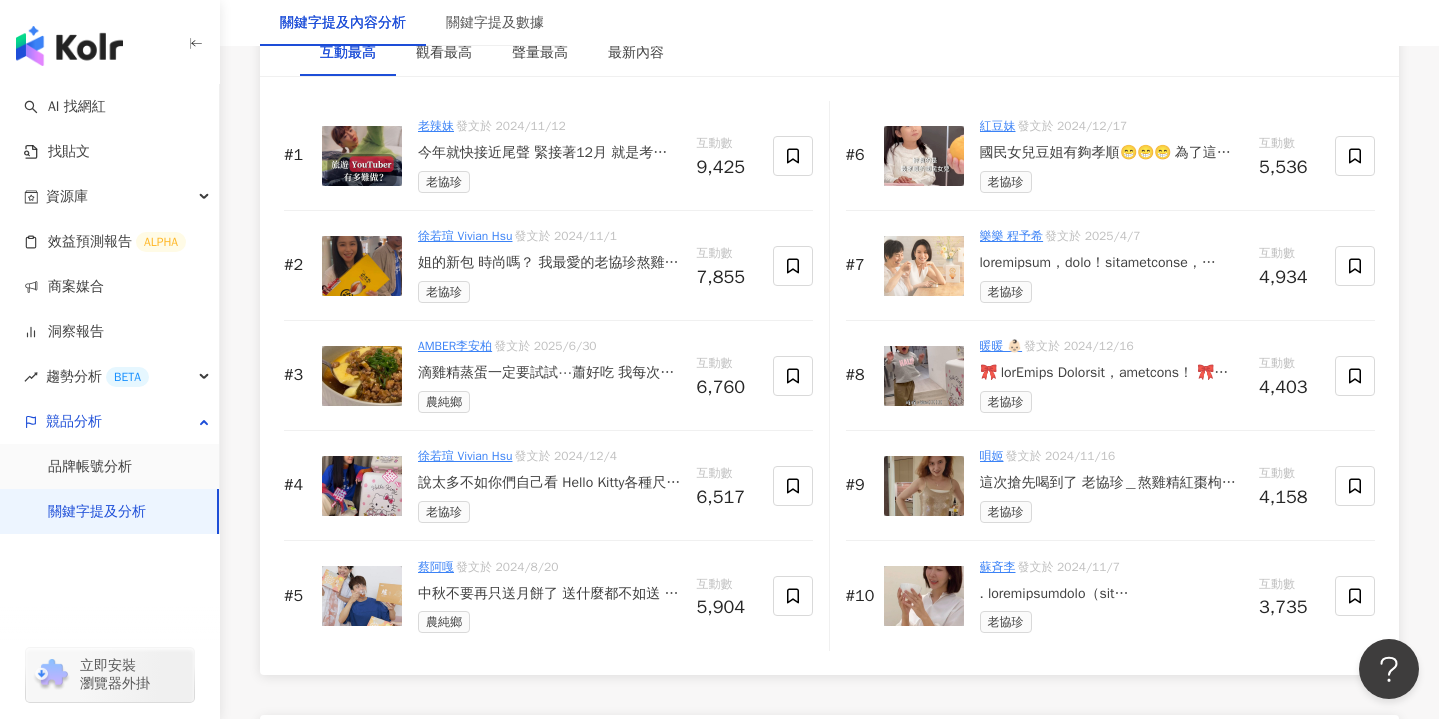 click on "蘇斉李" at bounding box center (998, 567) 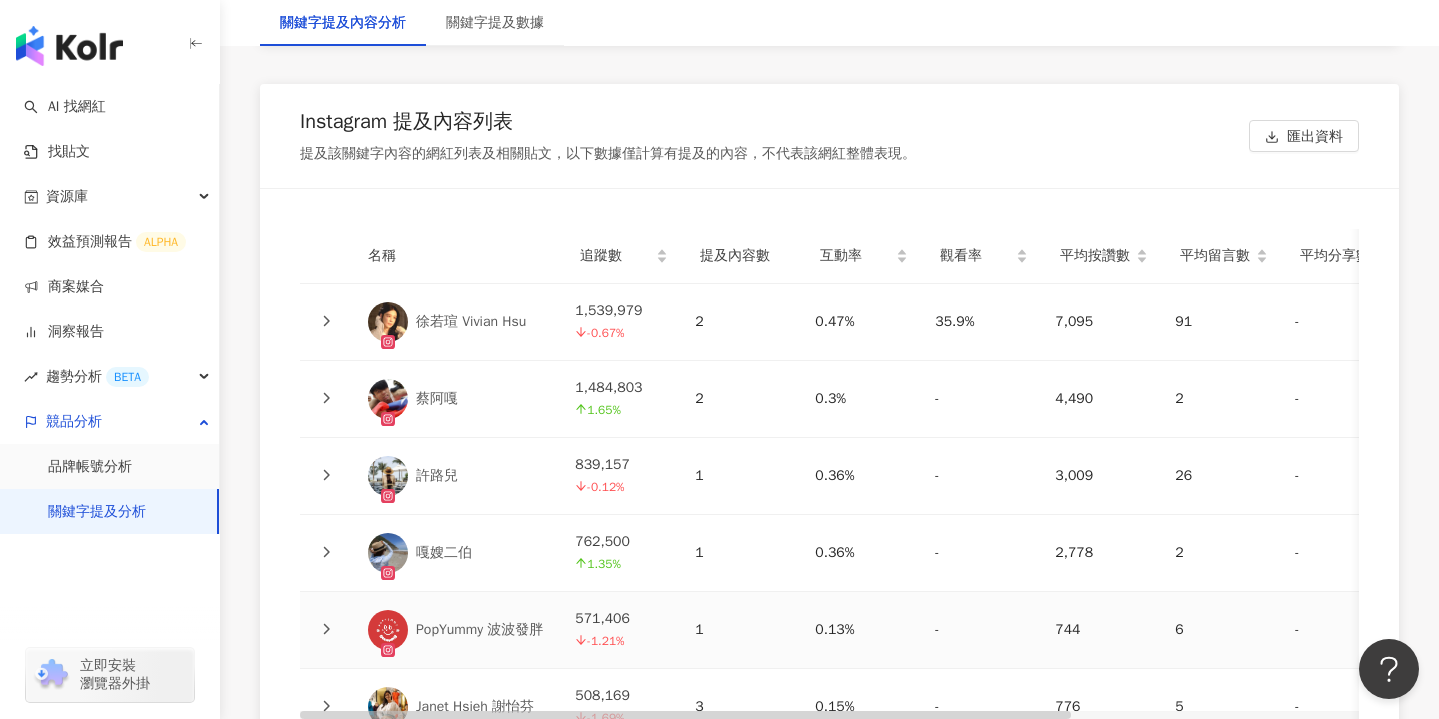 scroll, scrollTop: 4434, scrollLeft: 0, axis: vertical 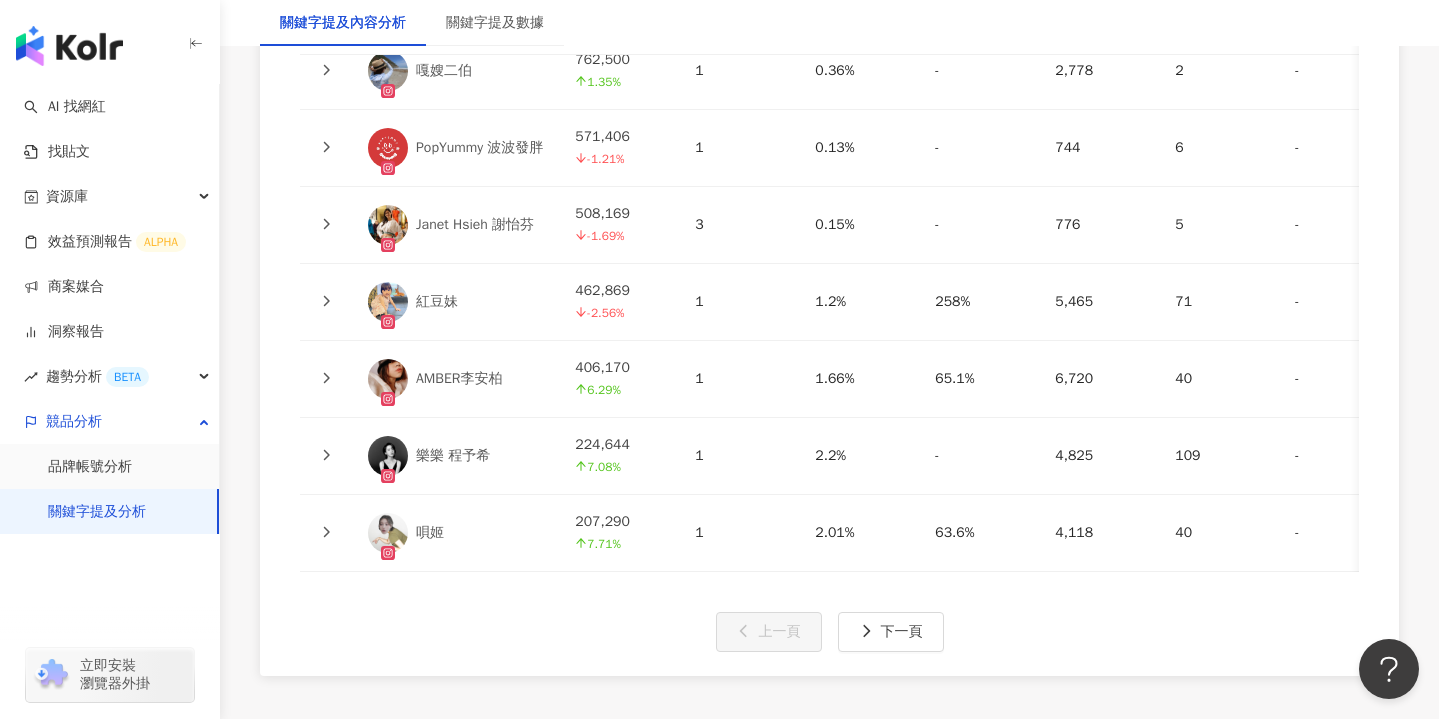click on "唄姬" at bounding box center [430, 533] 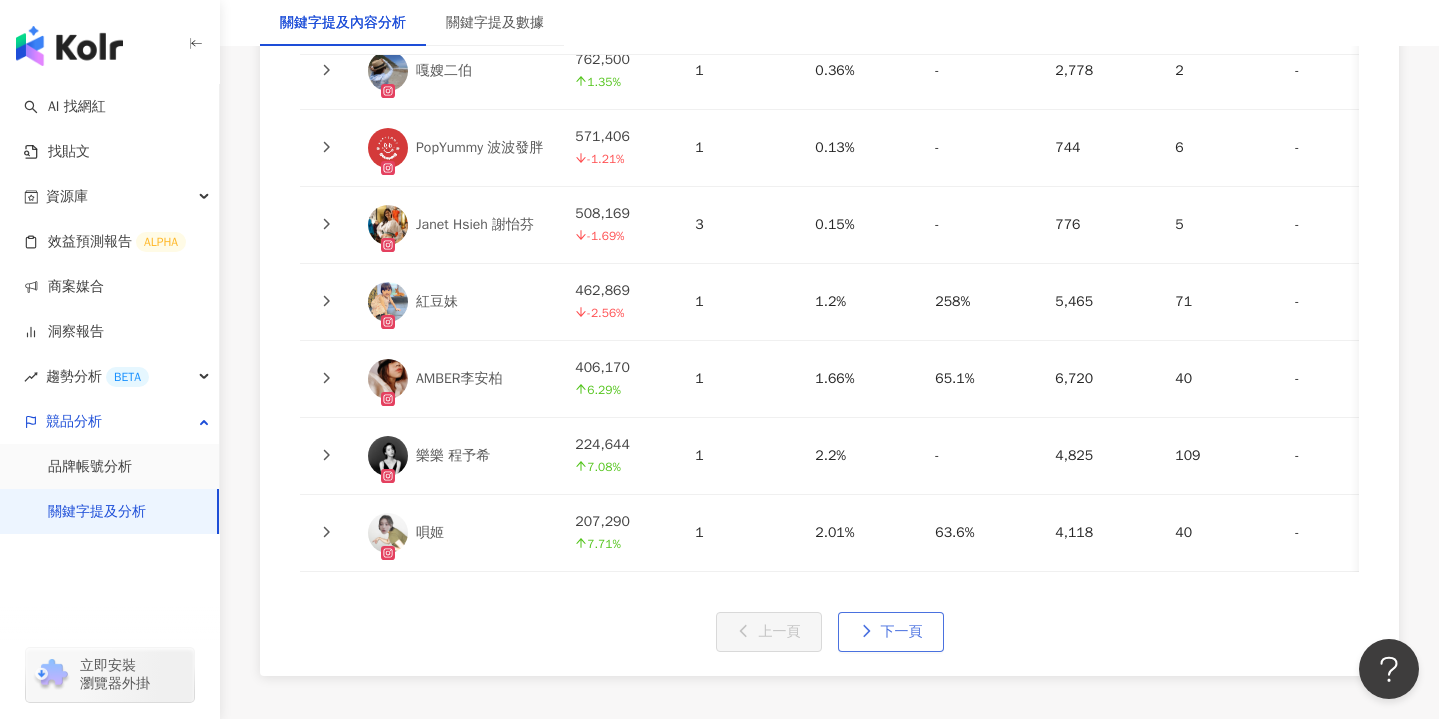 click on "下一頁" at bounding box center (902, 632) 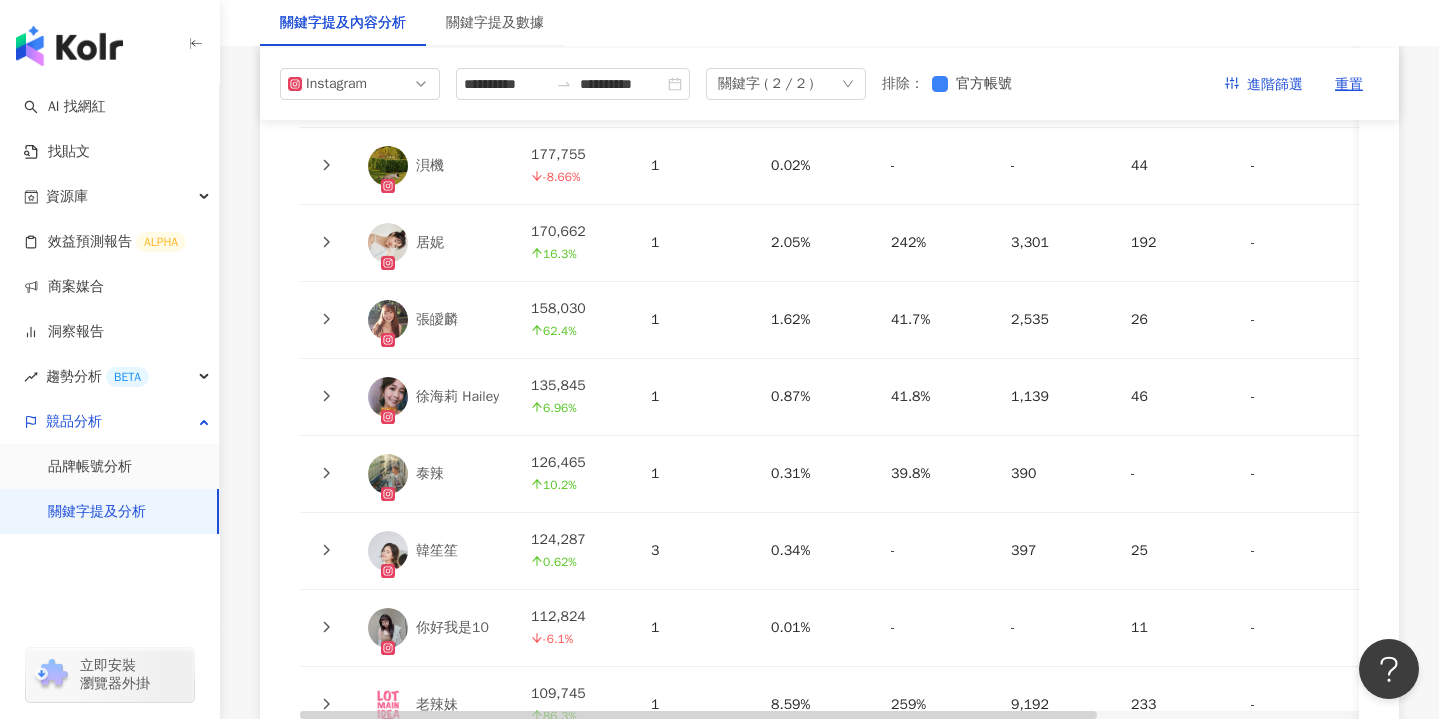 click on "徐海莉 Hailey" at bounding box center (457, 397) 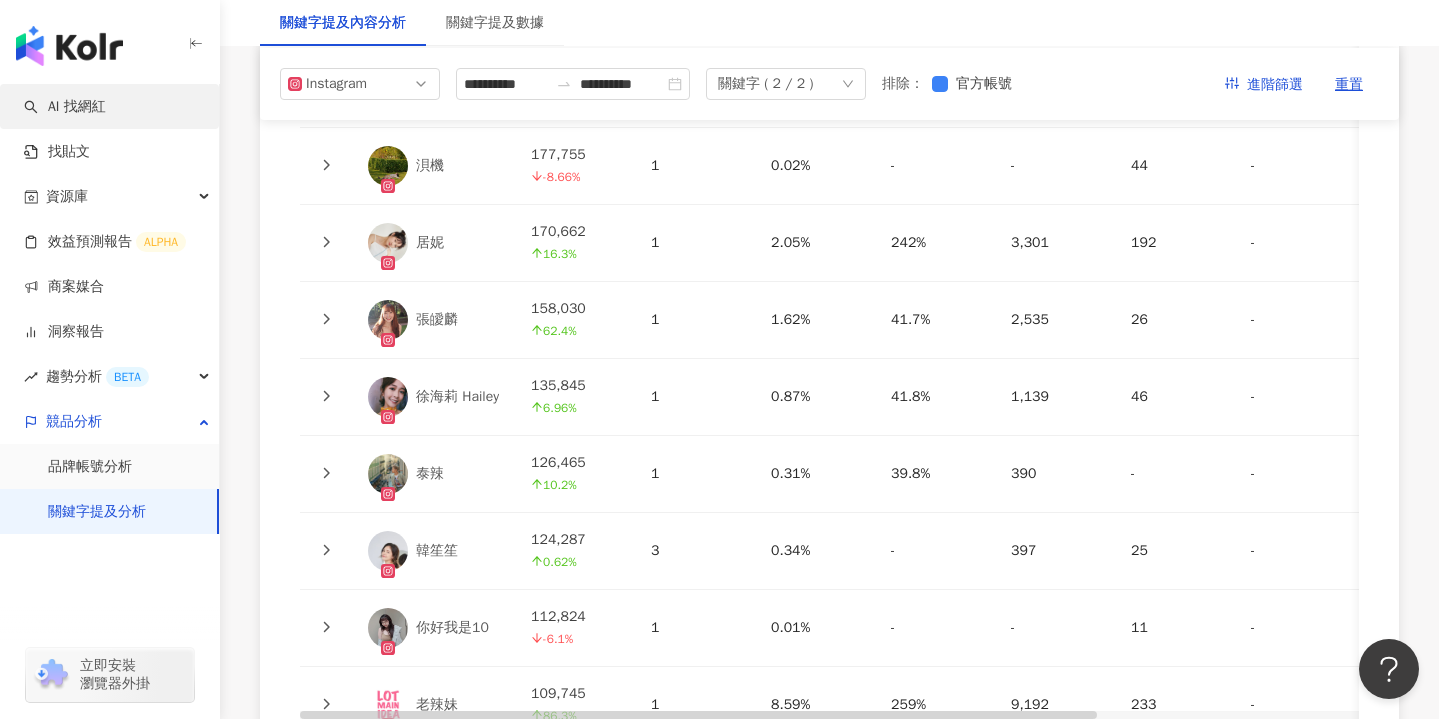 click on "AI 找網紅" at bounding box center [65, 107] 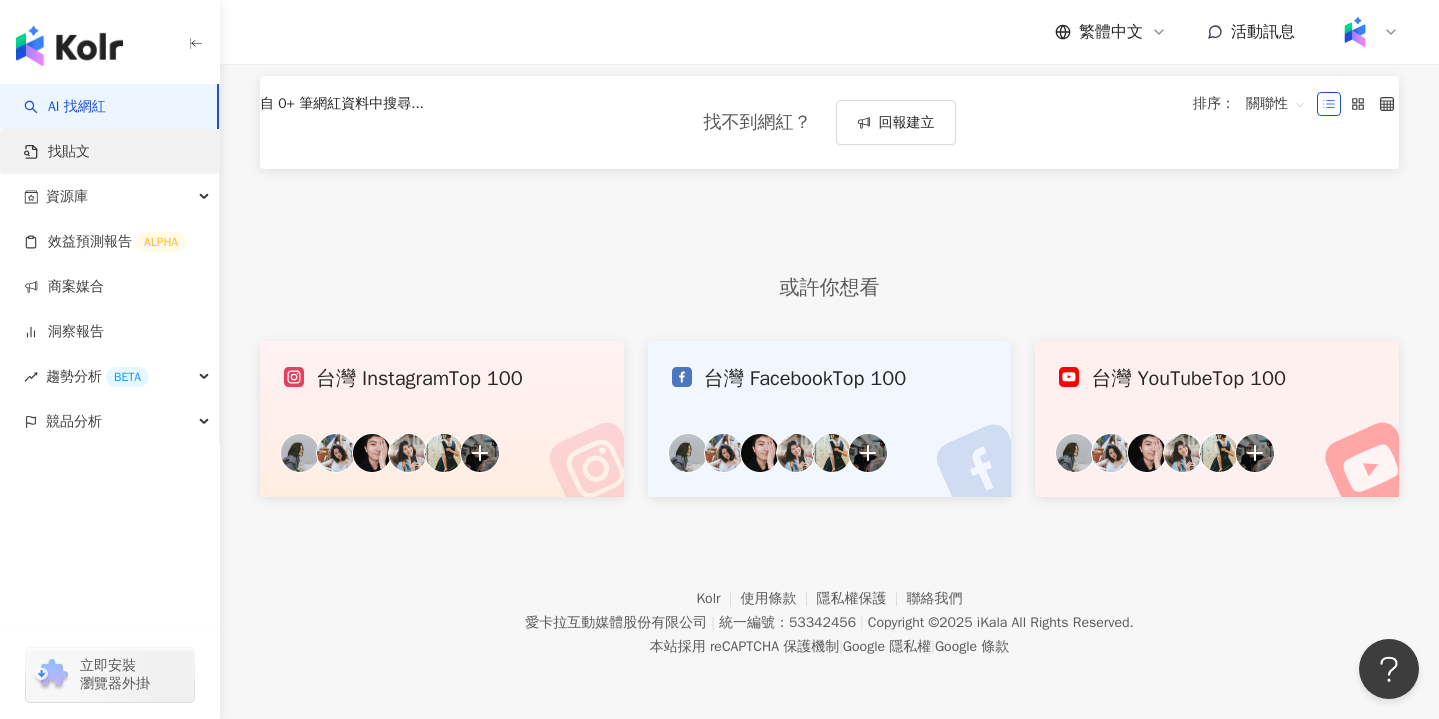 scroll, scrollTop: 0, scrollLeft: 0, axis: both 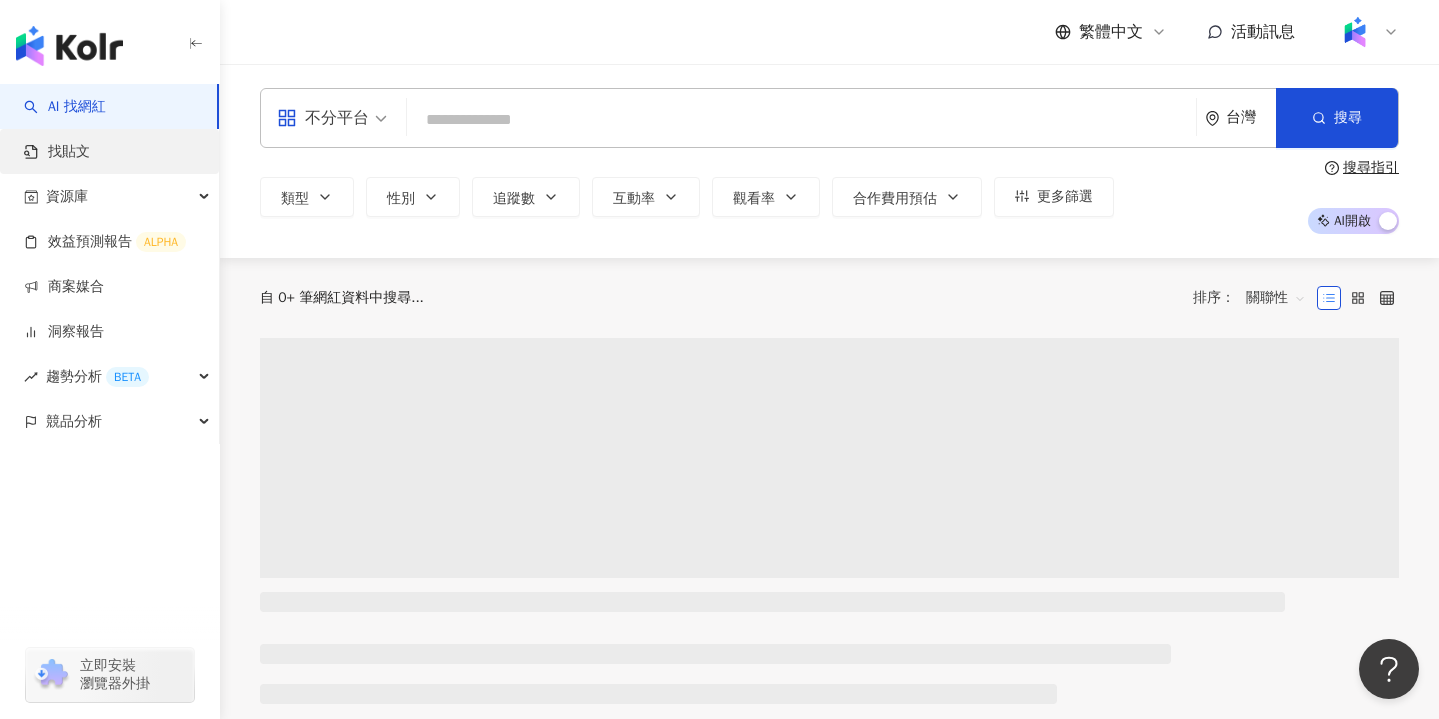 click on "找貼文" at bounding box center (57, 152) 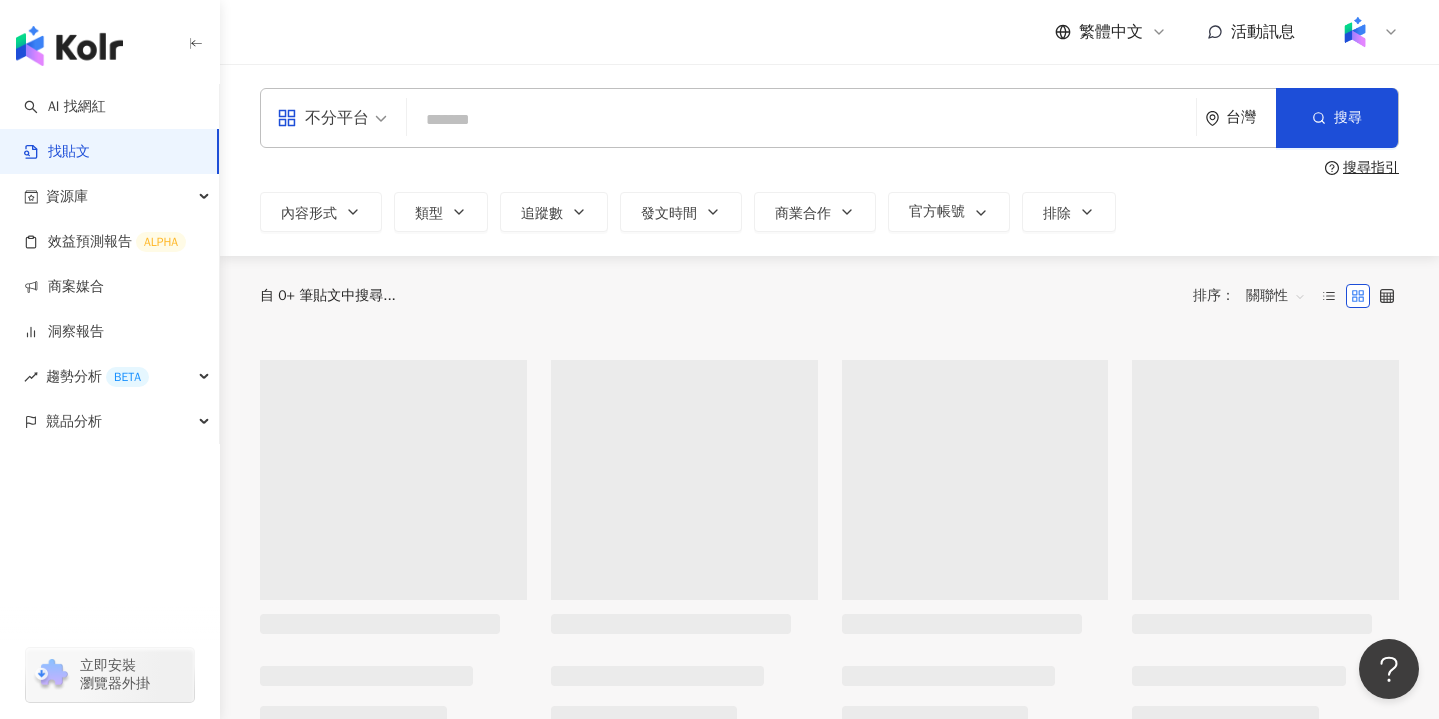 click at bounding box center [801, 119] 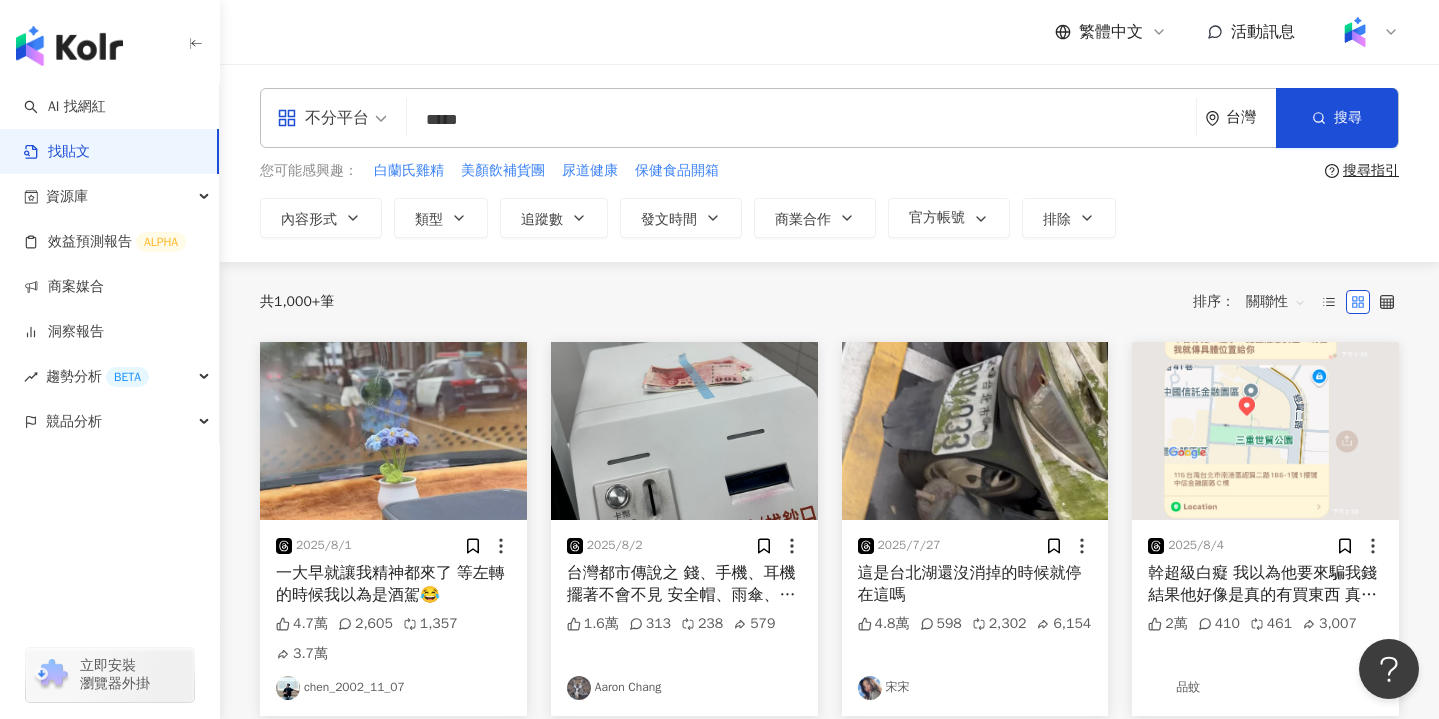 type on "*****" 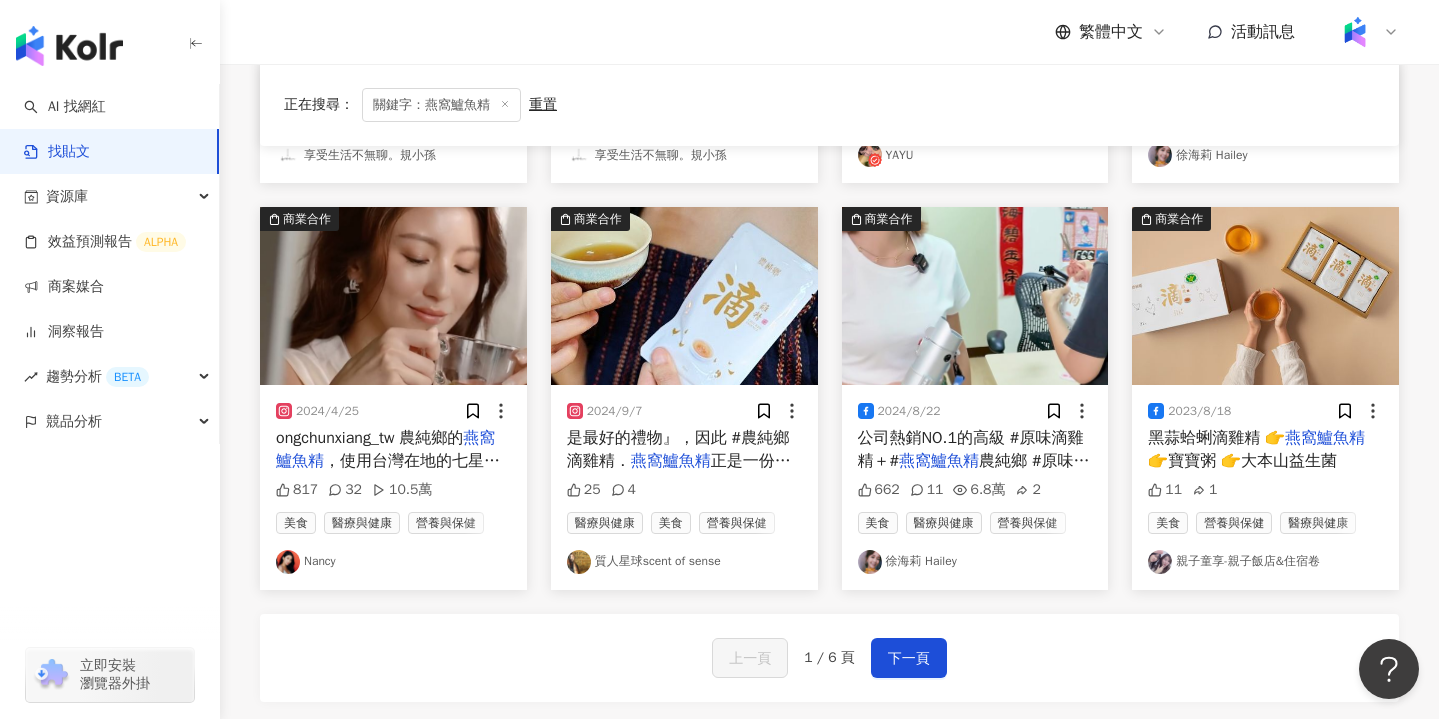 scroll, scrollTop: 950, scrollLeft: 0, axis: vertical 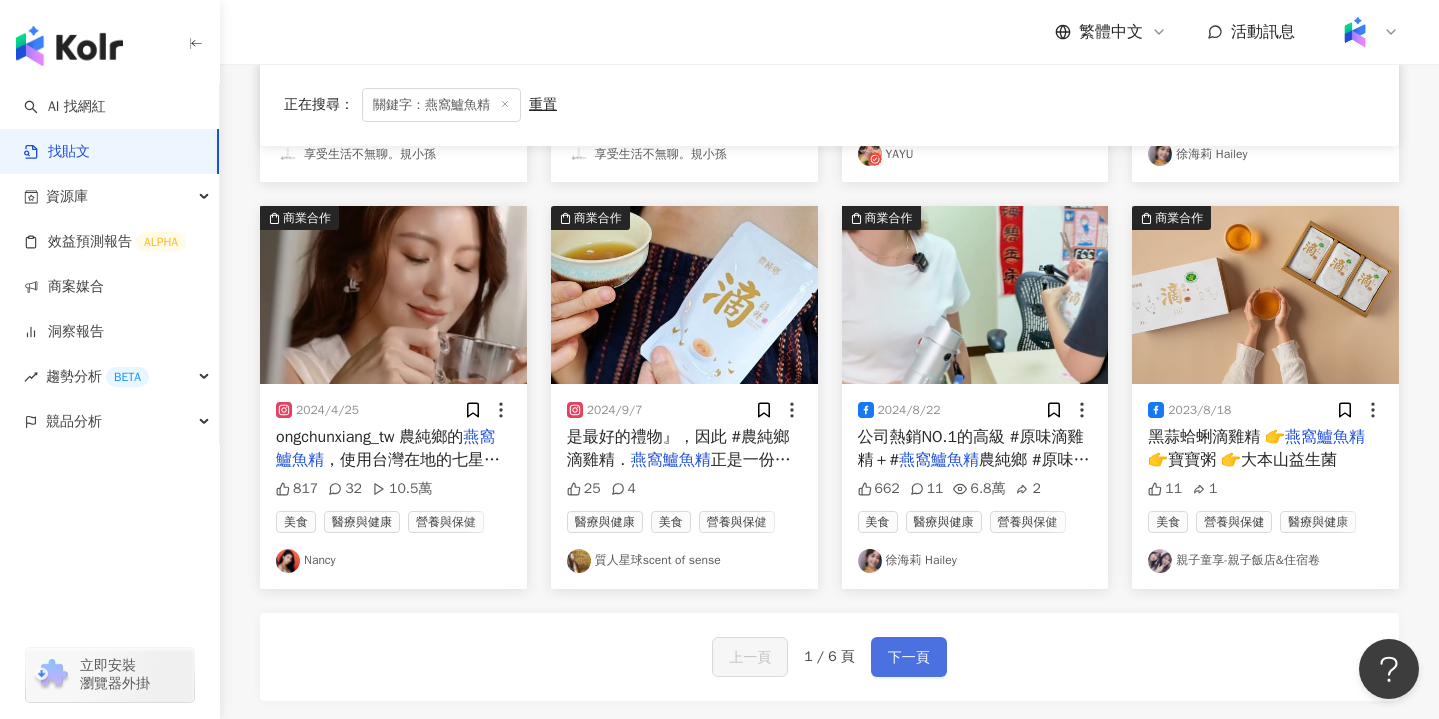 click on "下一頁" at bounding box center (909, 658) 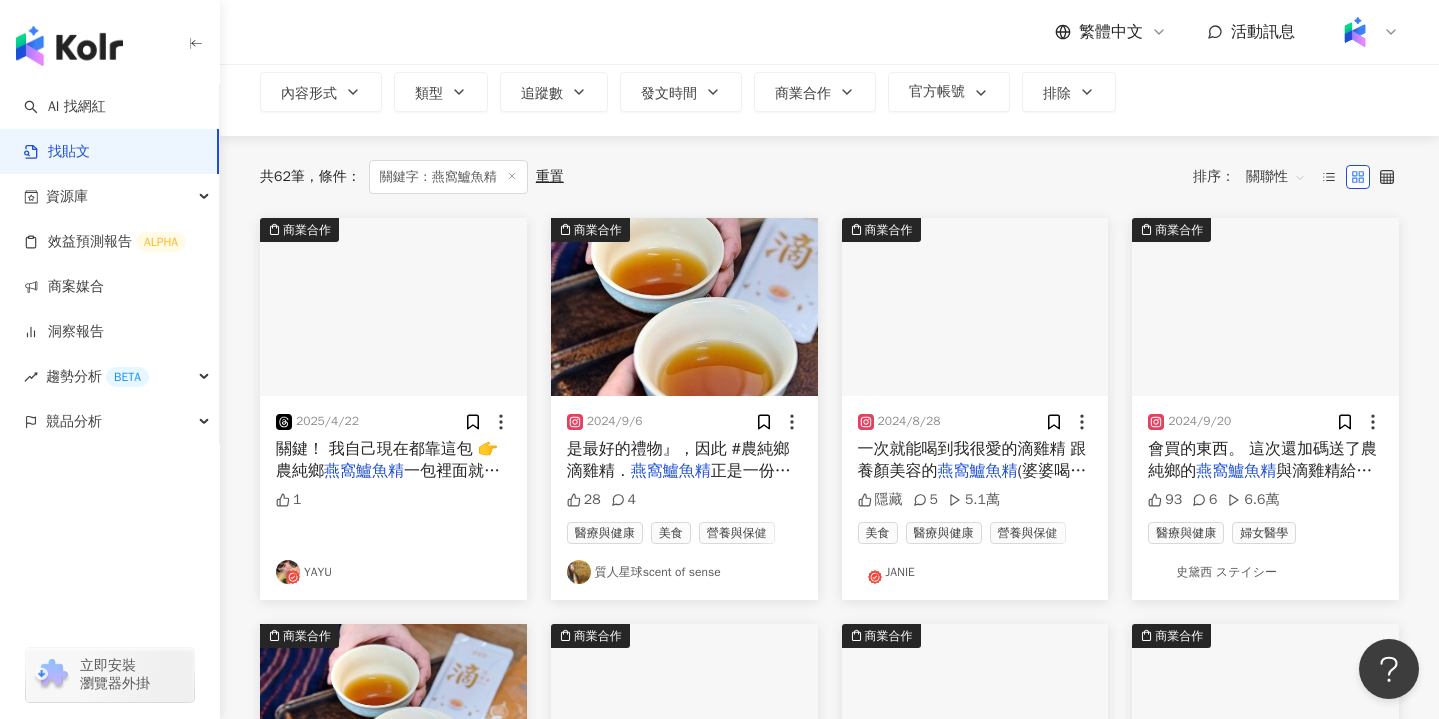scroll, scrollTop: 129, scrollLeft: 0, axis: vertical 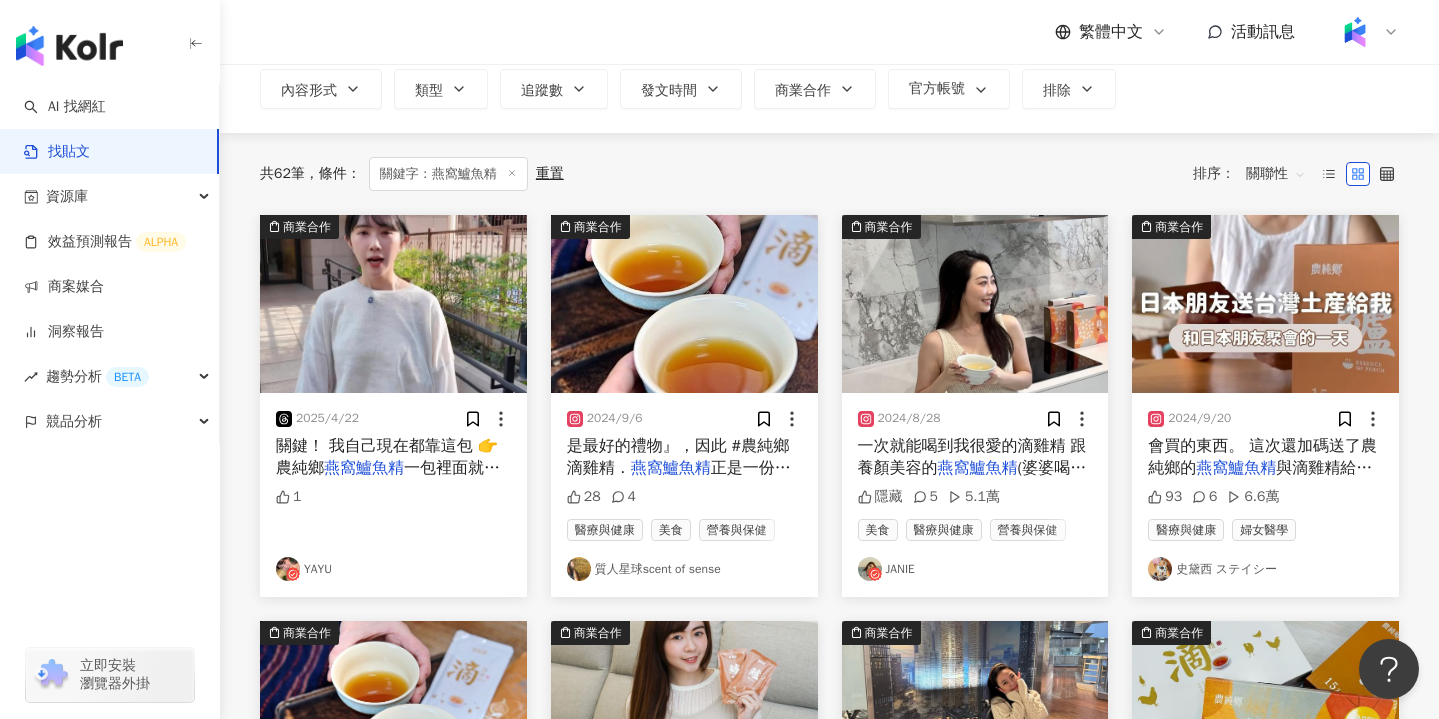 click on "一次就能喝到我很愛的滴雞精
跟養顏美容的" at bounding box center (972, 457) 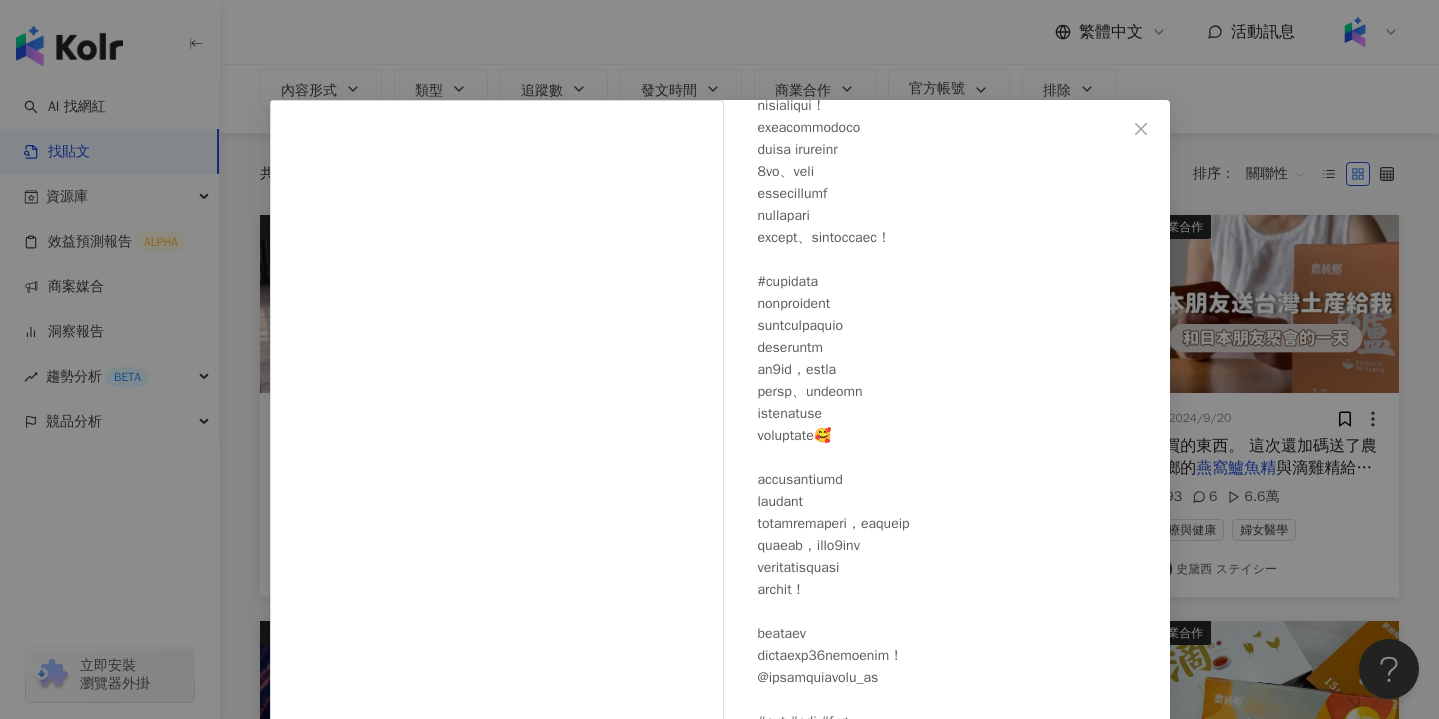 scroll, scrollTop: 391, scrollLeft: 0, axis: vertical 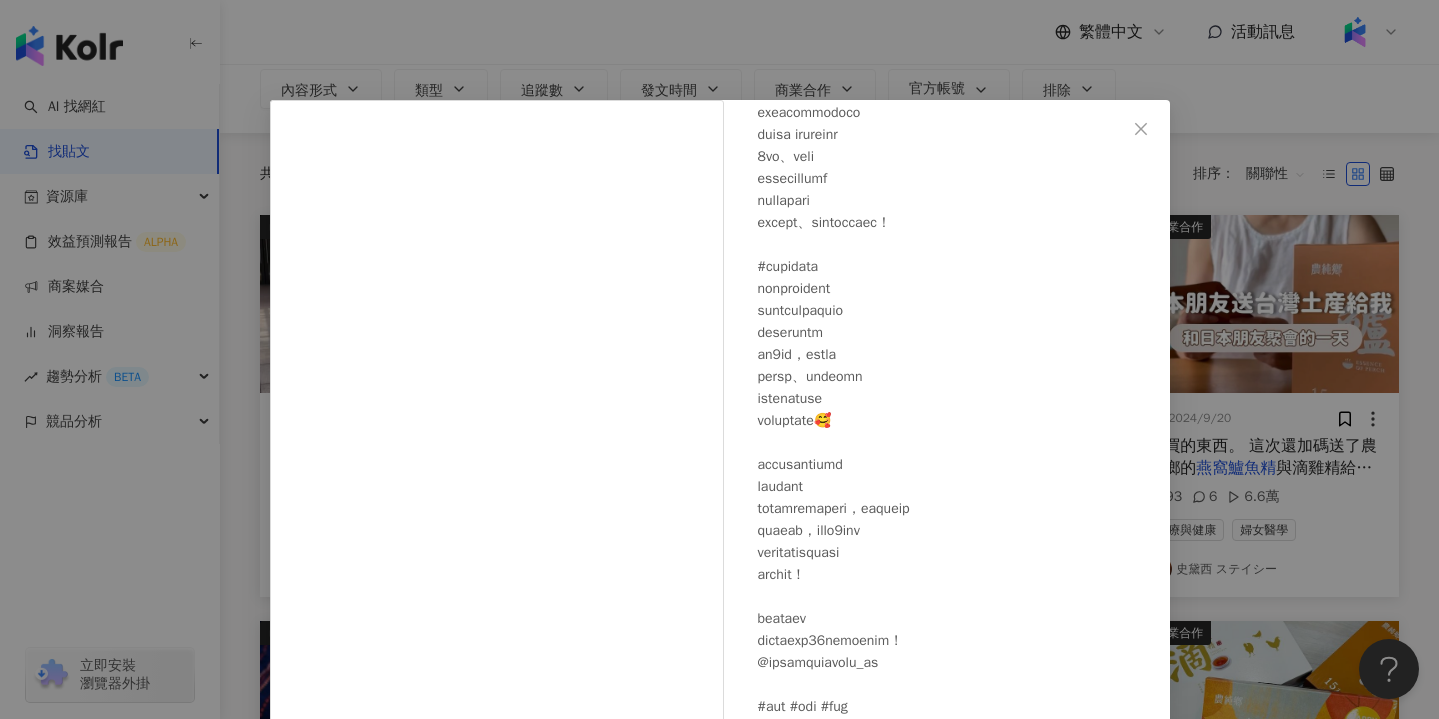 click on "JANIE 2024/8/28 隱藏 5 5.1萬 查看原始貼文" at bounding box center [719, 359] 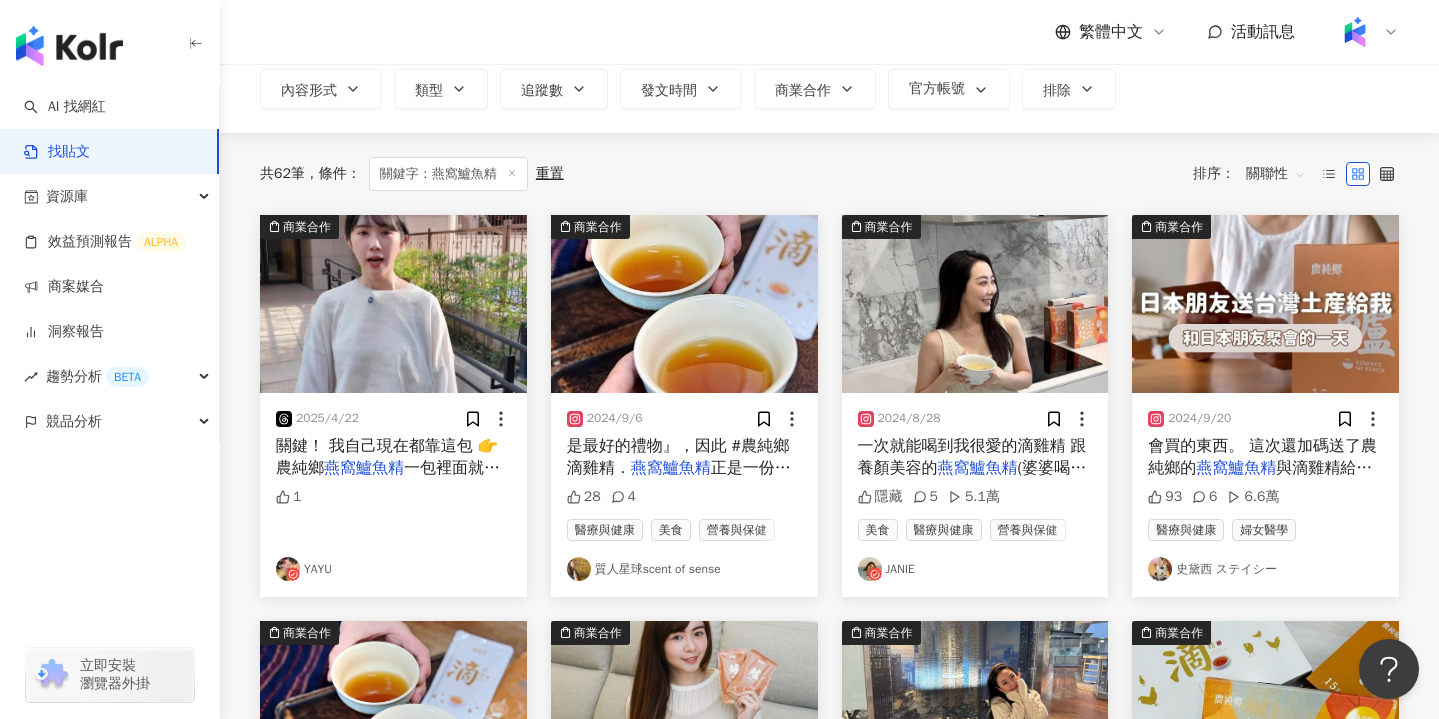 click on "與滴雞精給她補補身體，日本沒有" at bounding box center (1260, 479) 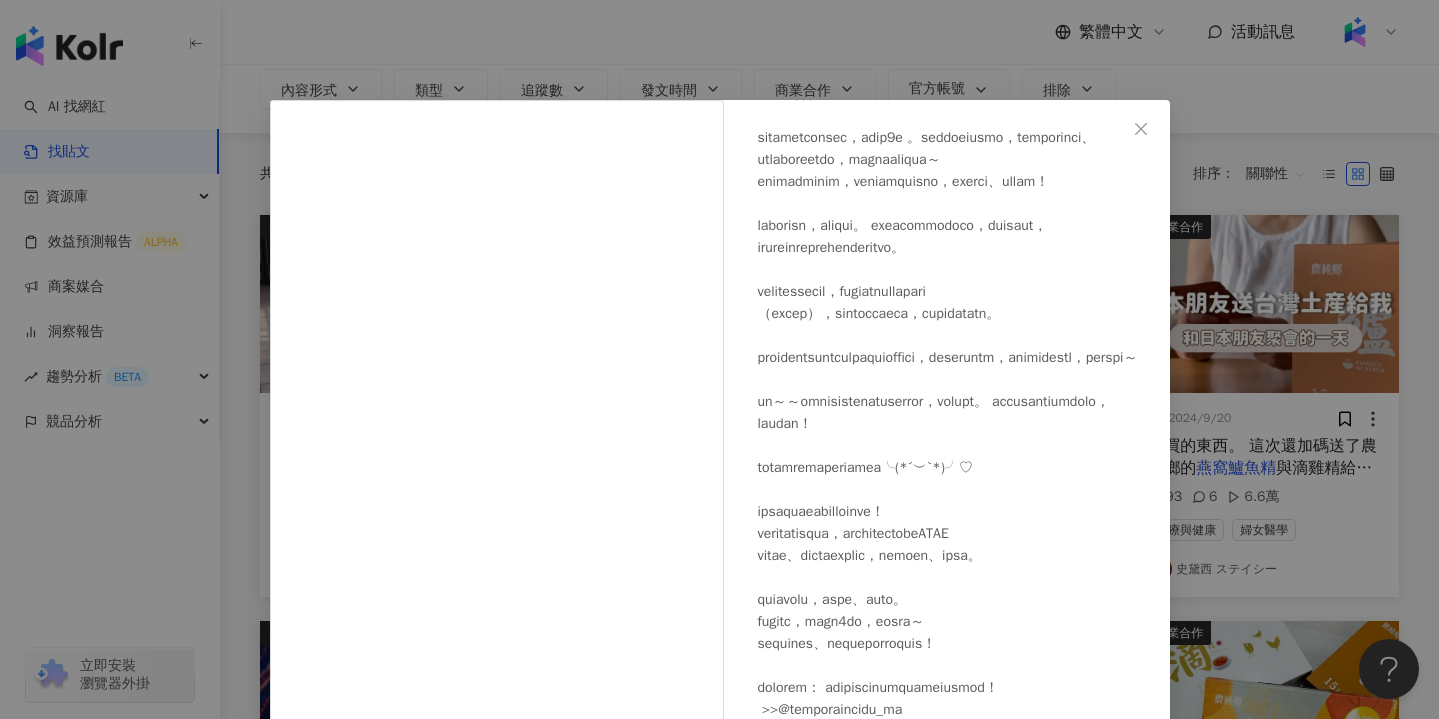 scroll, scrollTop: 186, scrollLeft: 0, axis: vertical 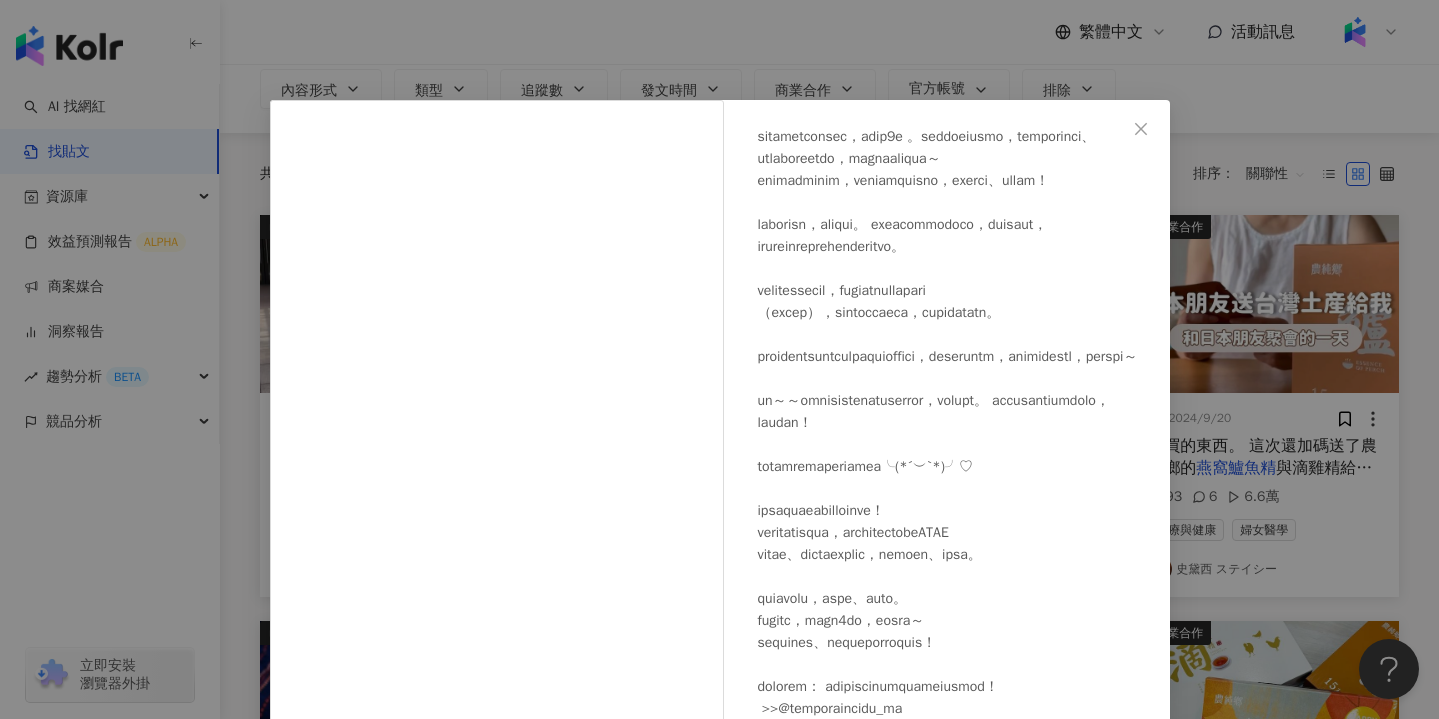 click on "史黛西 ステイシー 2024/9/20 93 6 6.6萬 查看原始貼文" at bounding box center (719, 359) 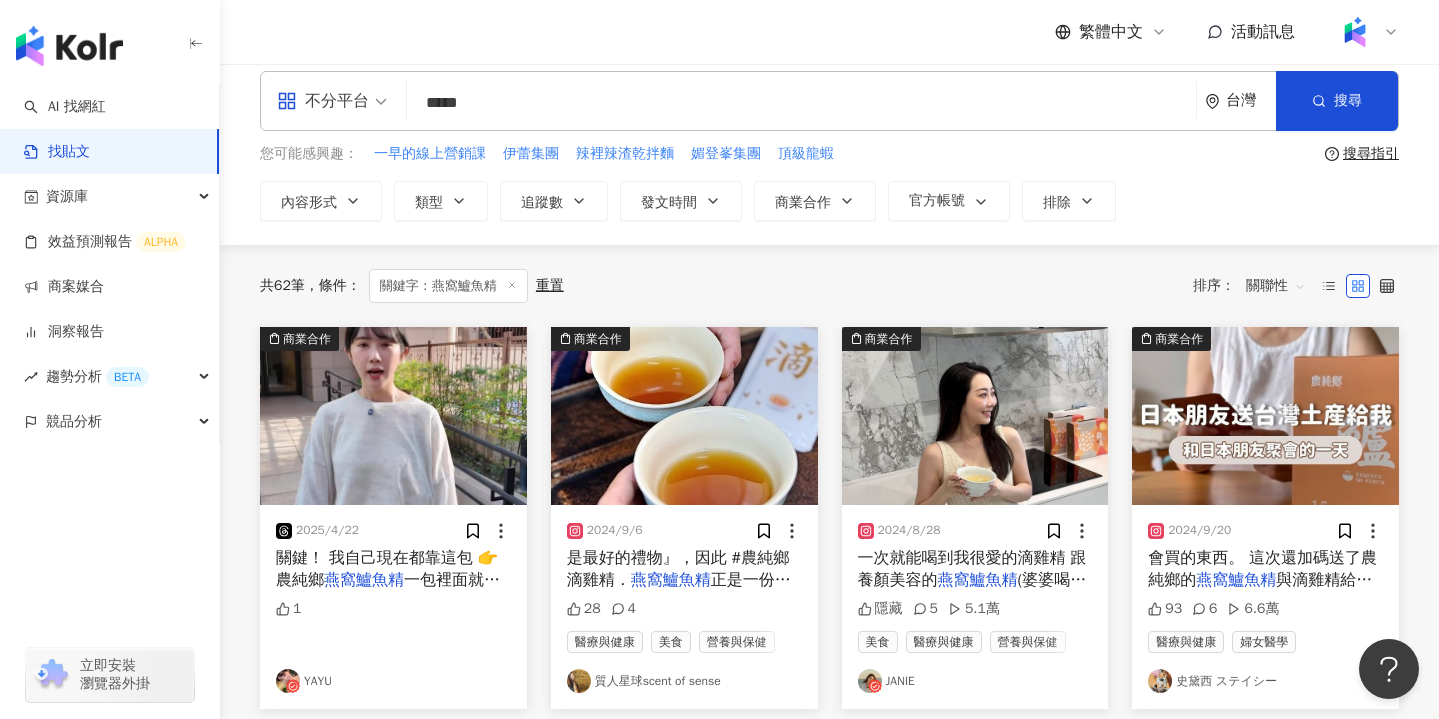 scroll, scrollTop: 0, scrollLeft: 0, axis: both 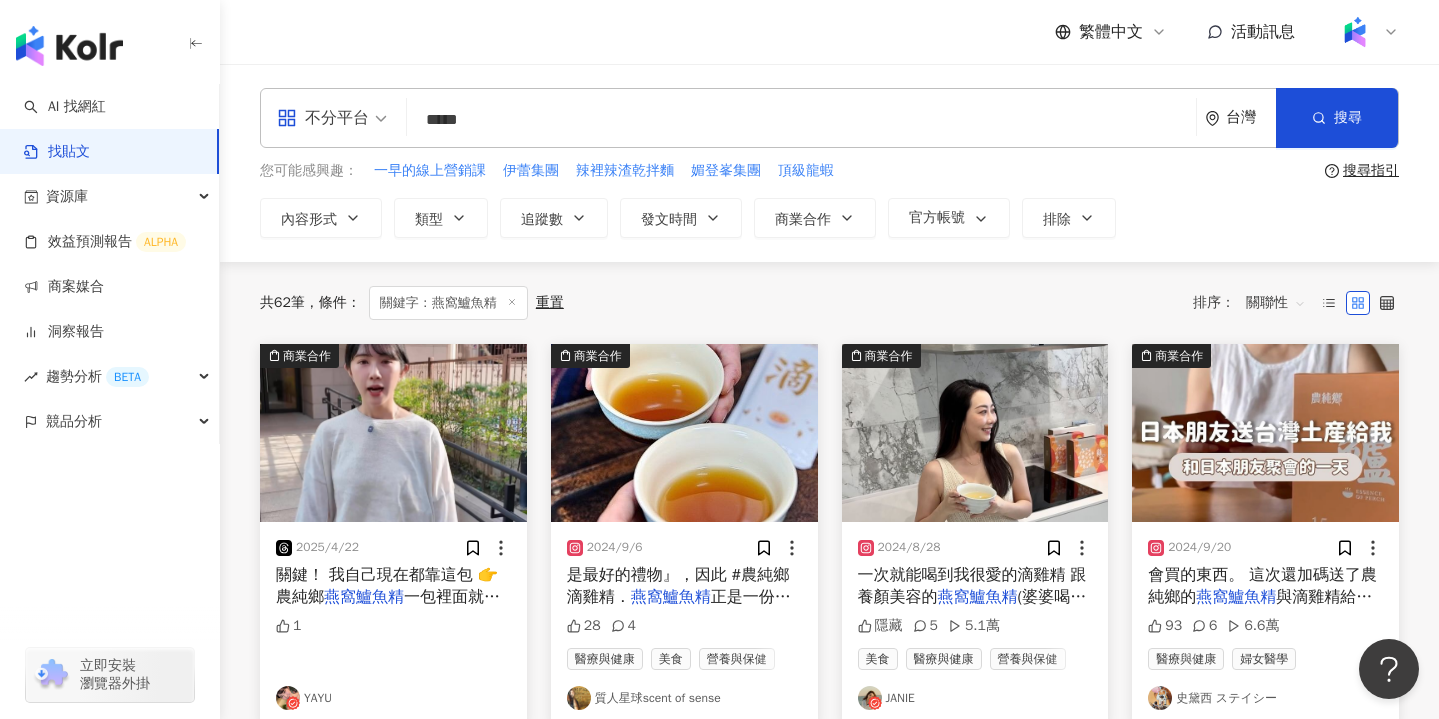 click on "關聯性" at bounding box center [1276, 303] 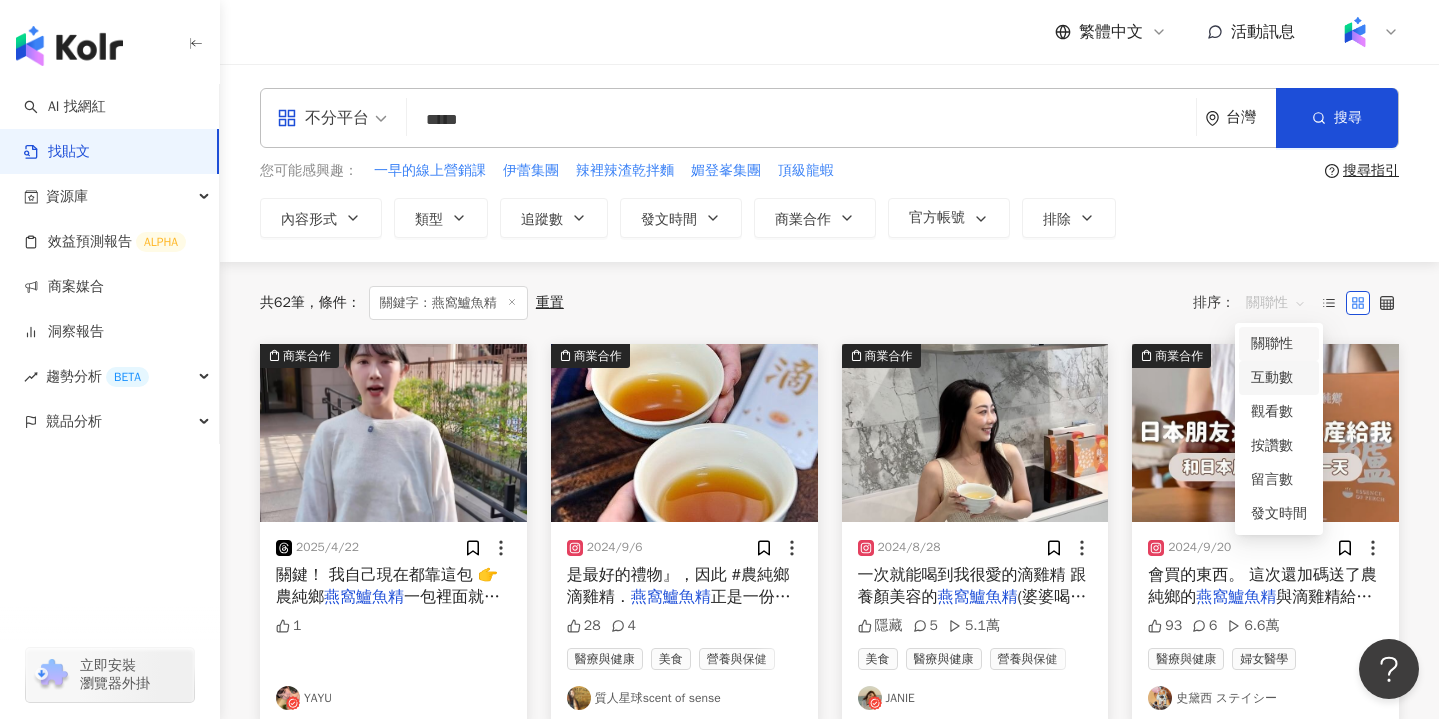 click on "互動數" at bounding box center [1279, 378] 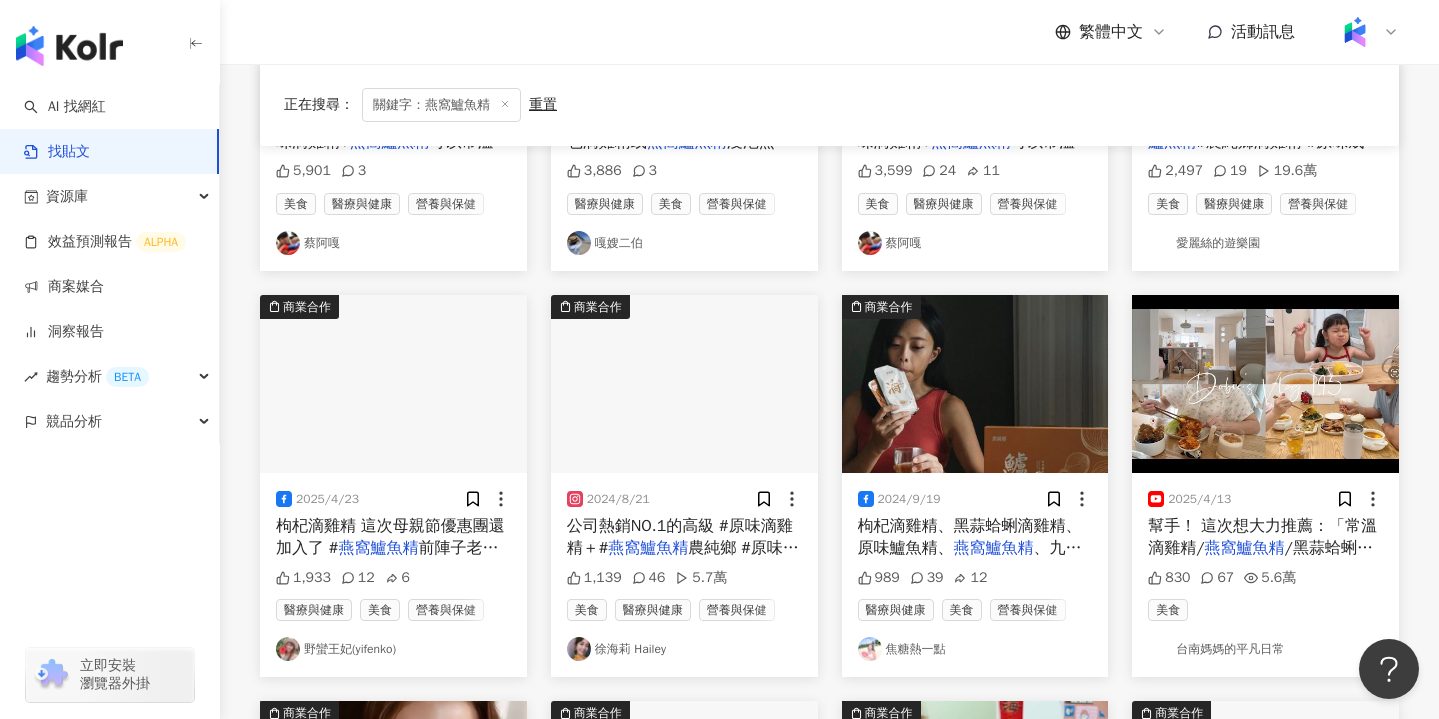 scroll, scrollTop: 456, scrollLeft: 0, axis: vertical 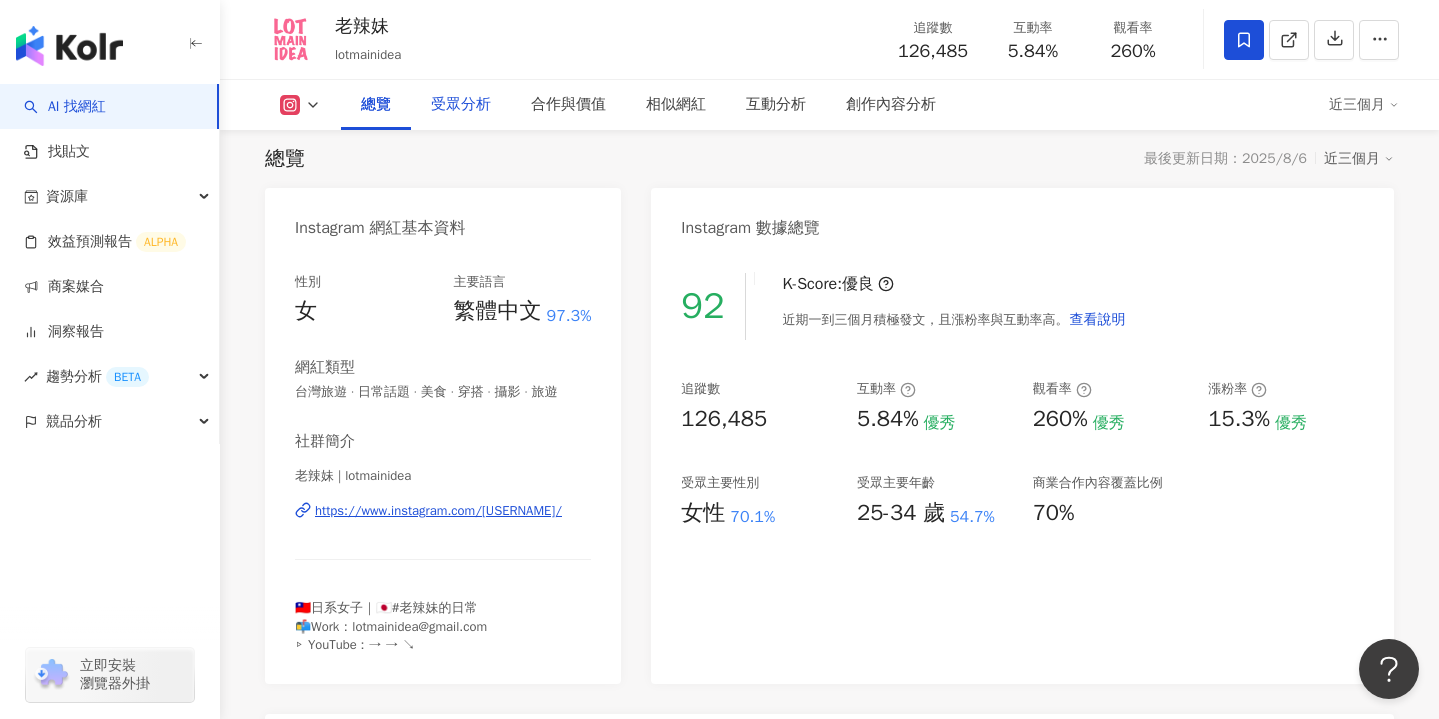 click on "受眾分析" at bounding box center [461, 105] 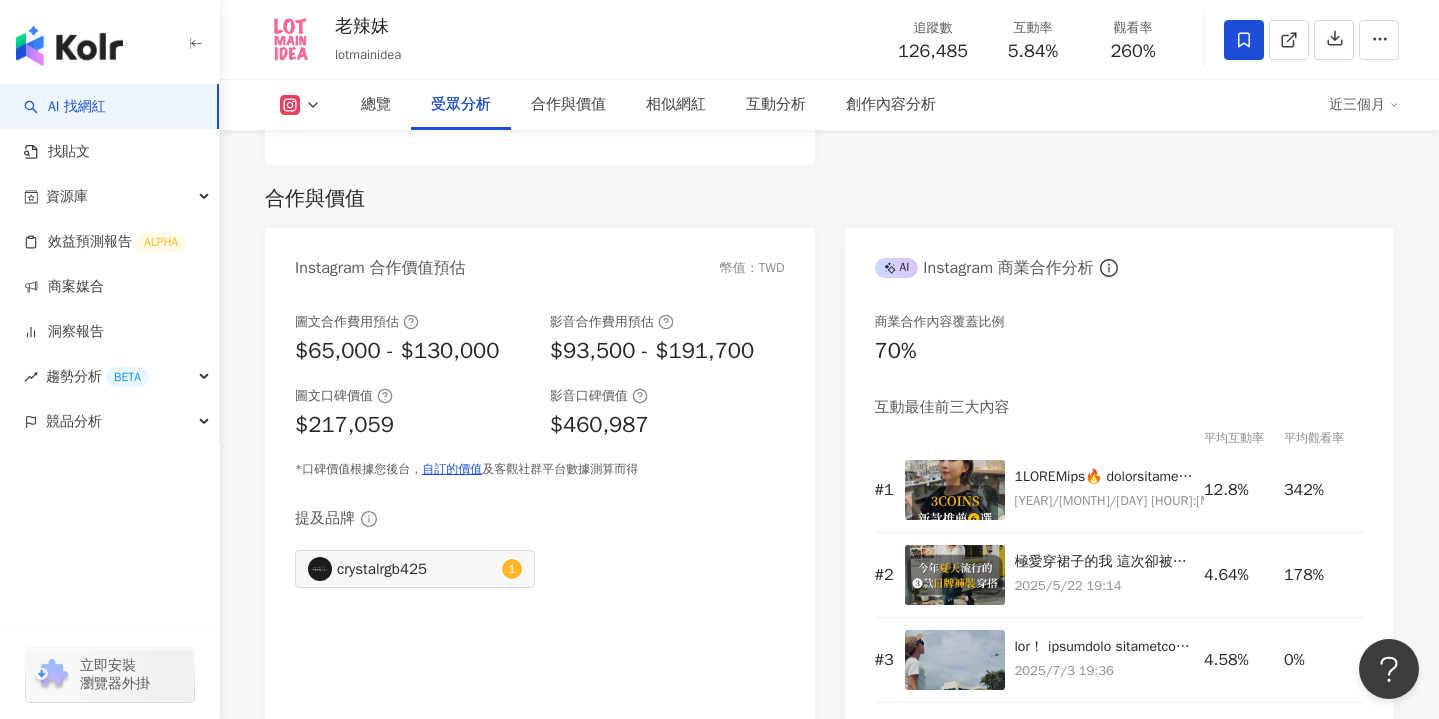 scroll, scrollTop: 1637, scrollLeft: 0, axis: vertical 